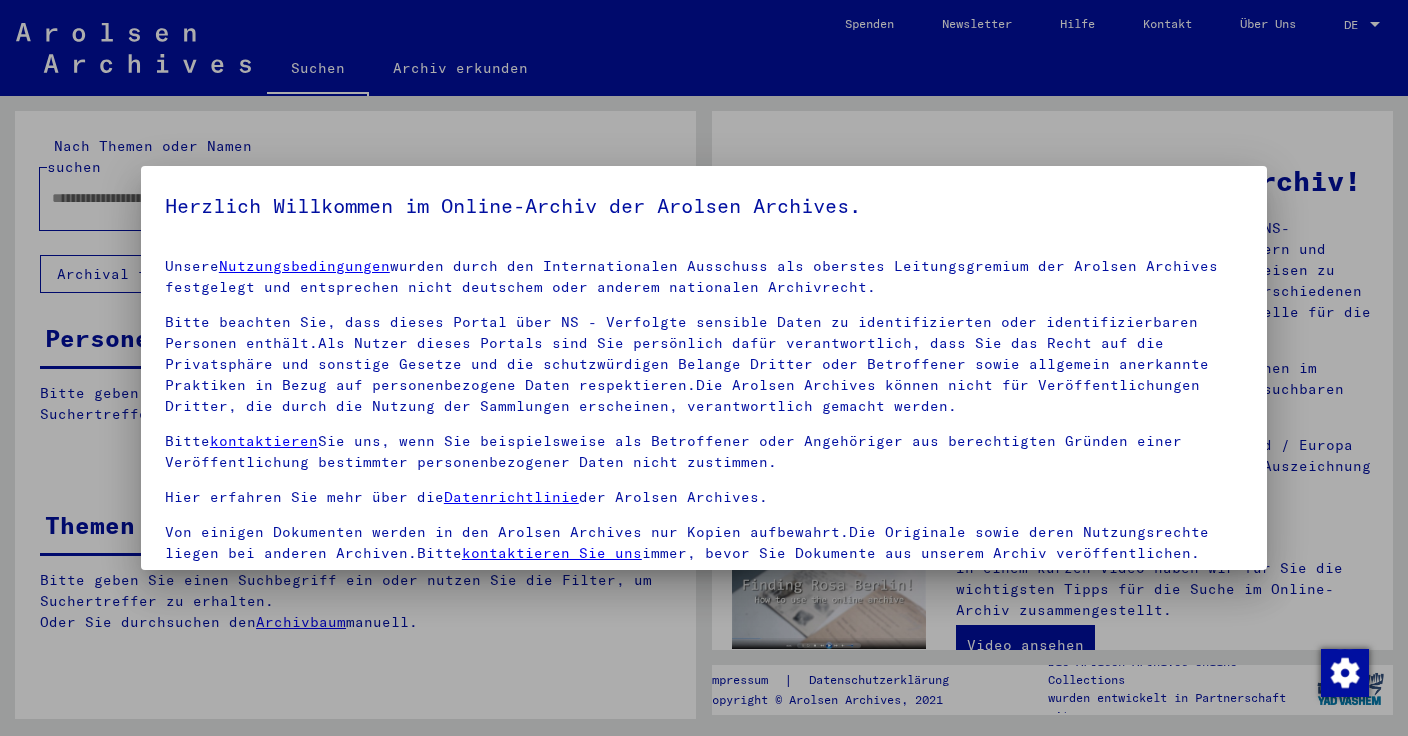scroll, scrollTop: 0, scrollLeft: 0, axis: both 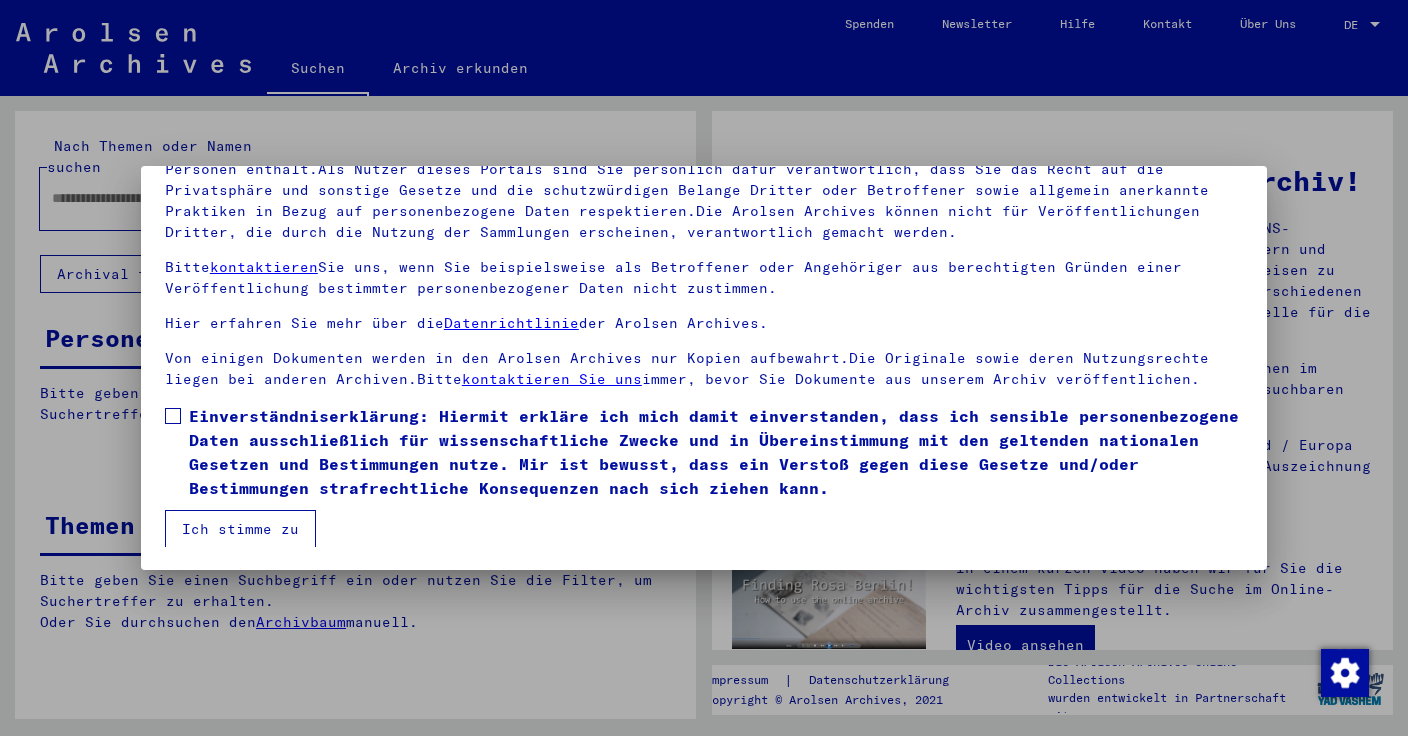 click at bounding box center (173, 416) 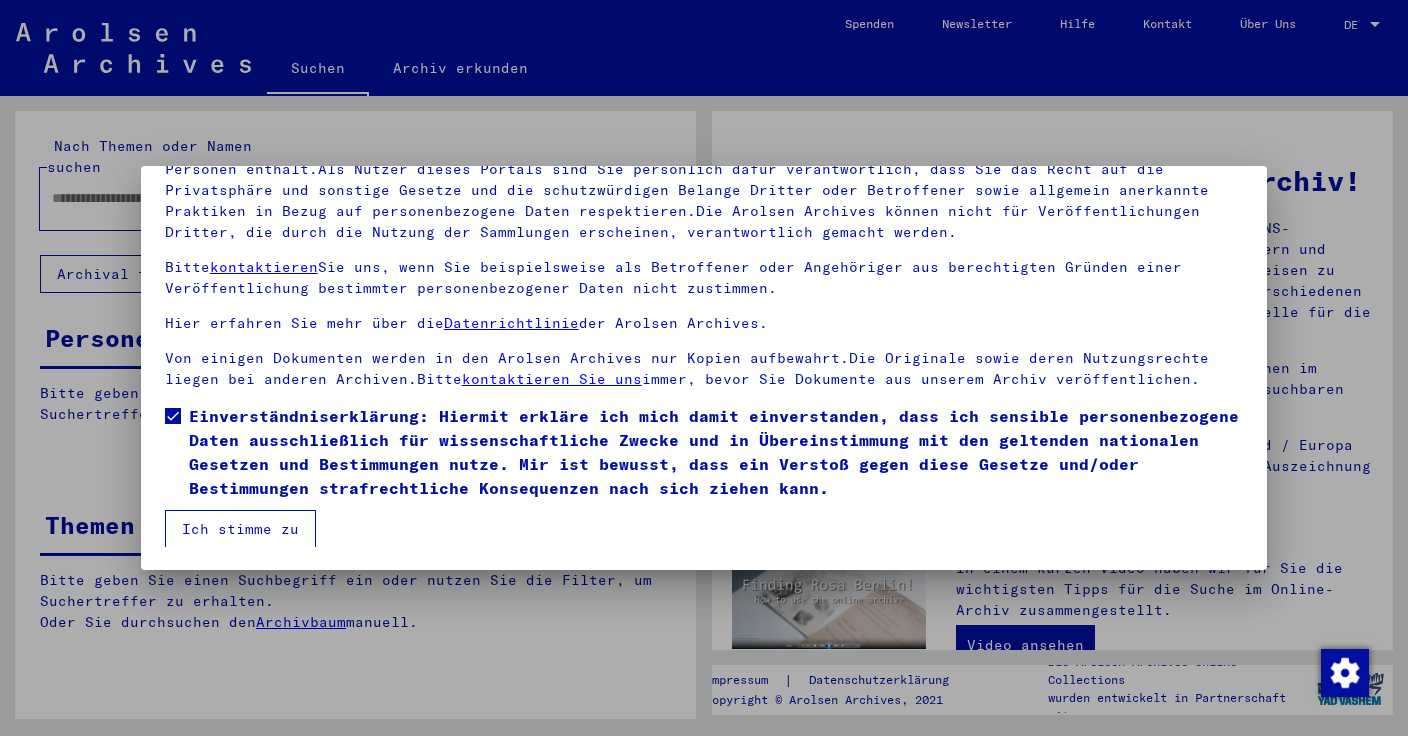 click on "Ich stimme zu" at bounding box center (240, 529) 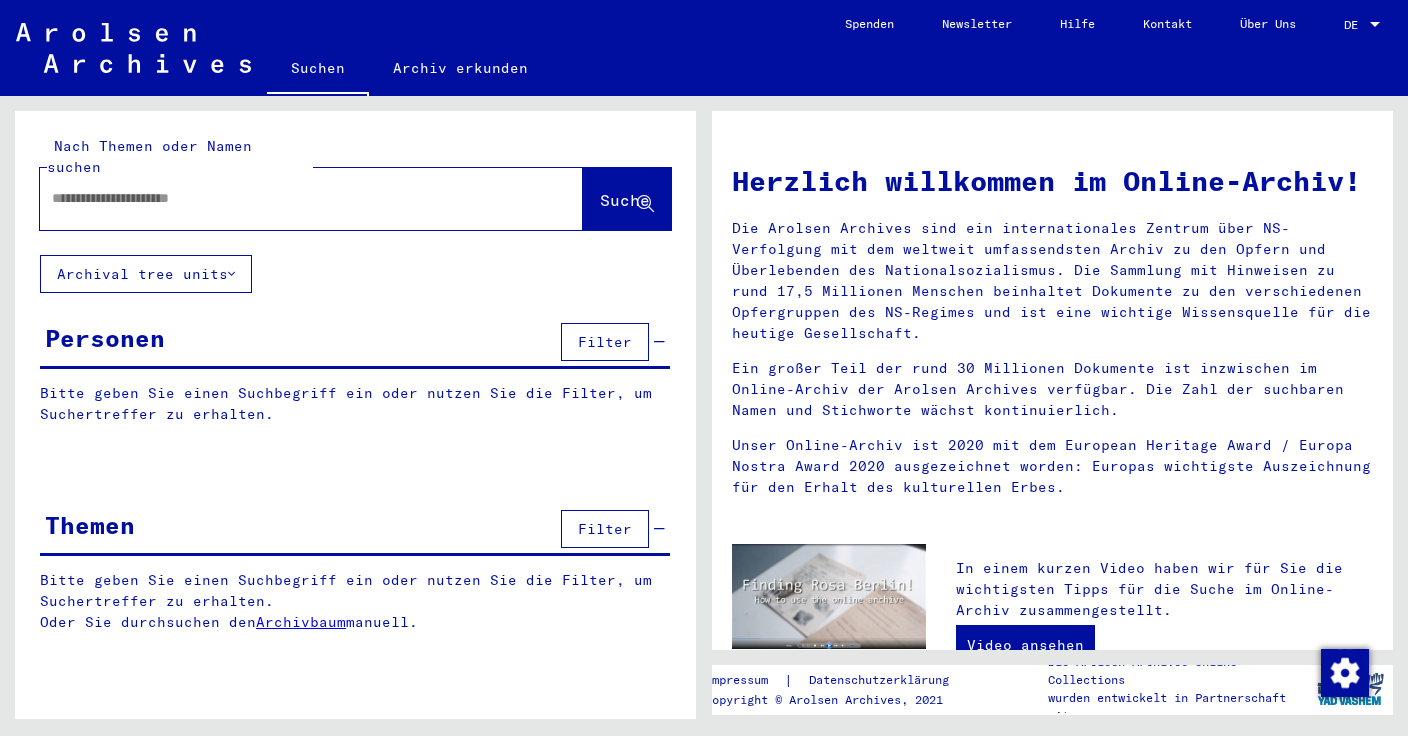 click at bounding box center (287, 198) 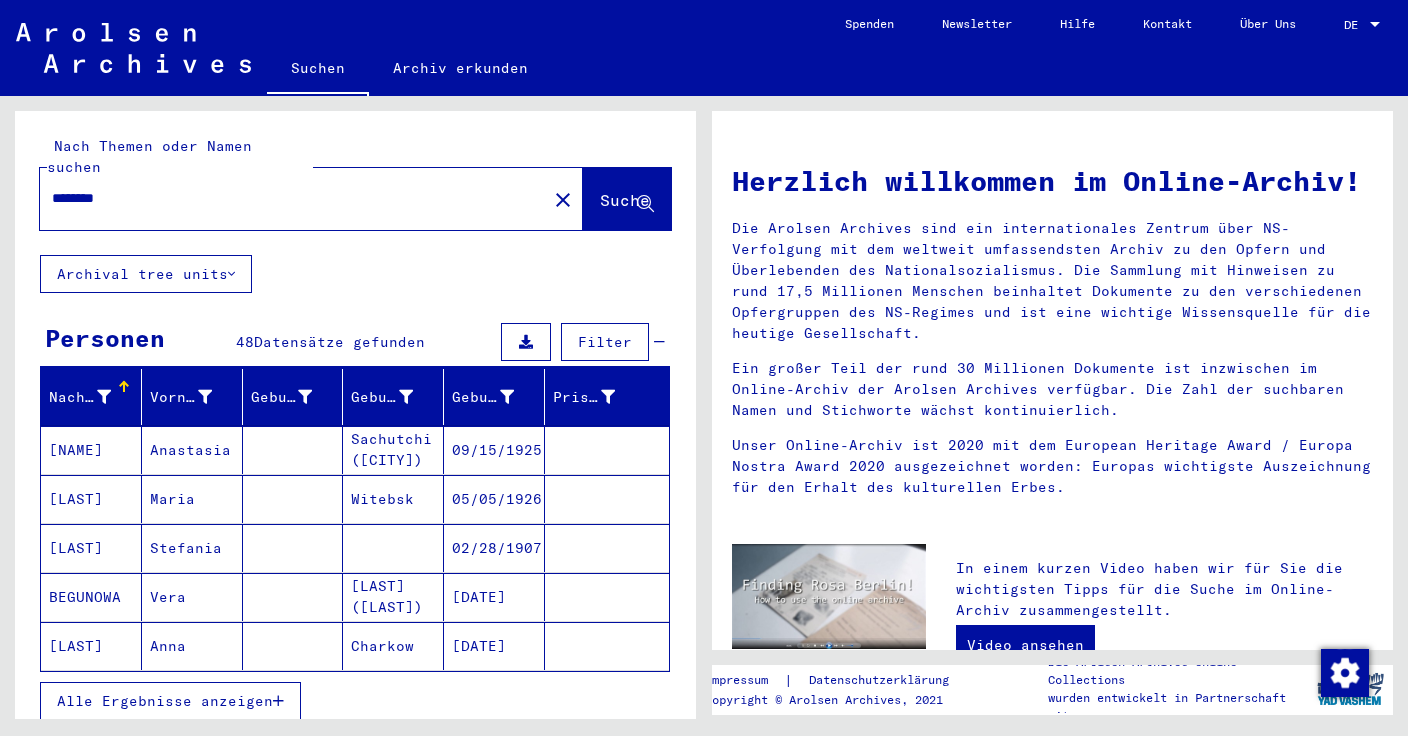 click on "[NAME]" at bounding box center (91, 499) 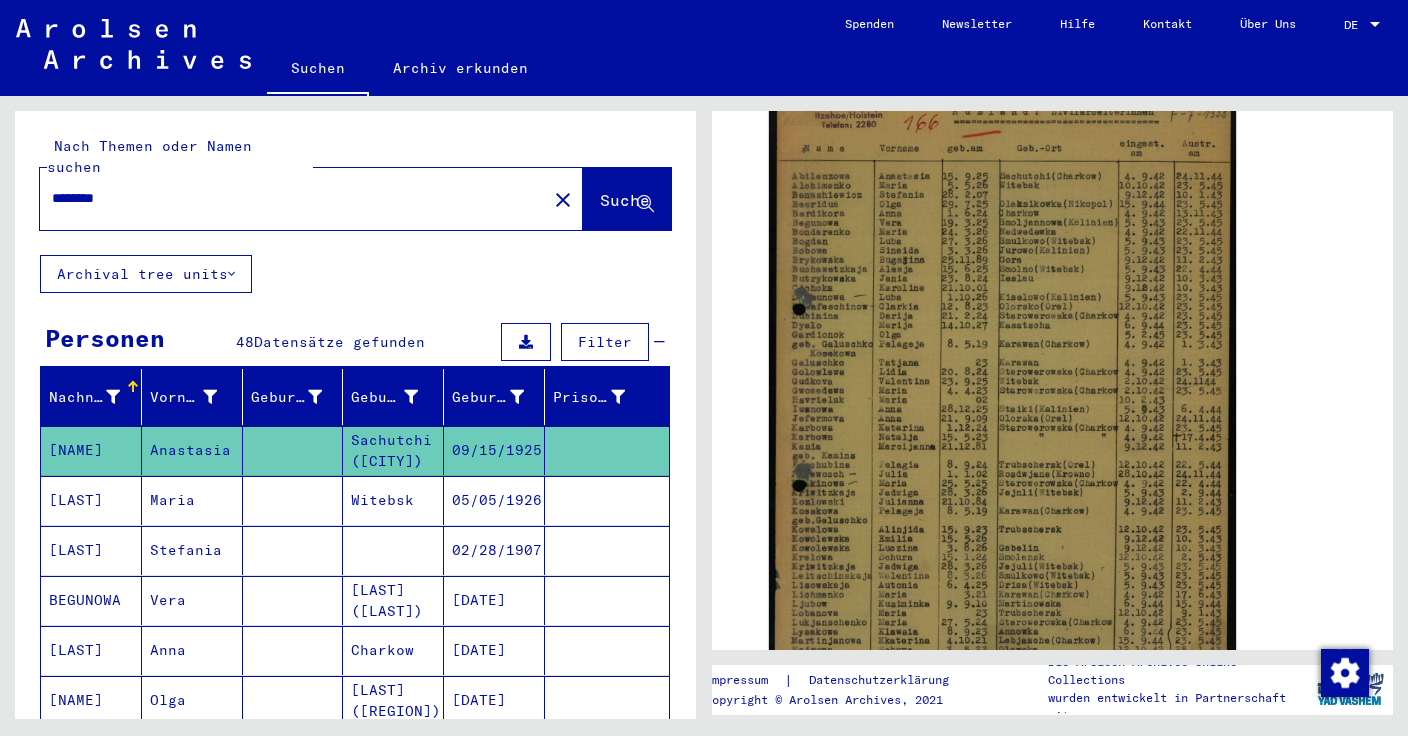 click 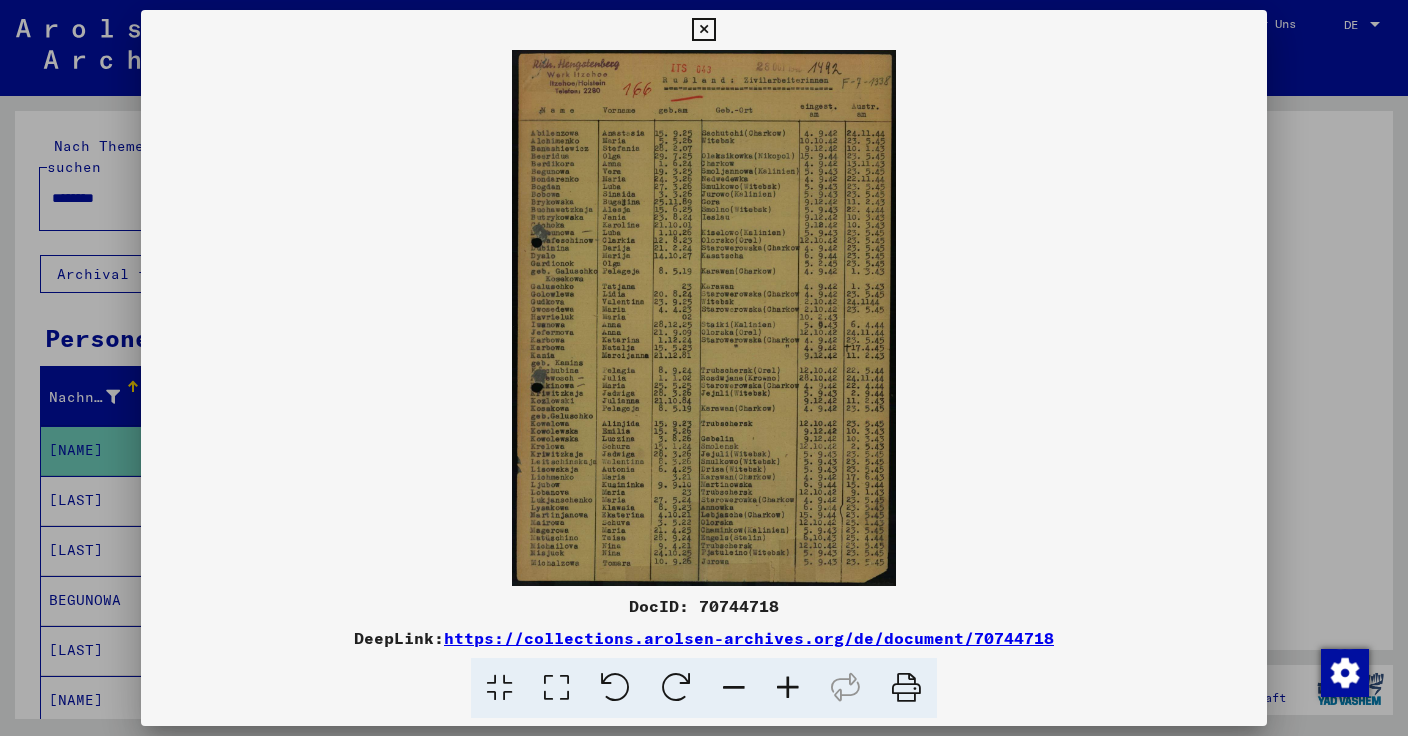 click on "DocID: 70744718" at bounding box center (704, 606) 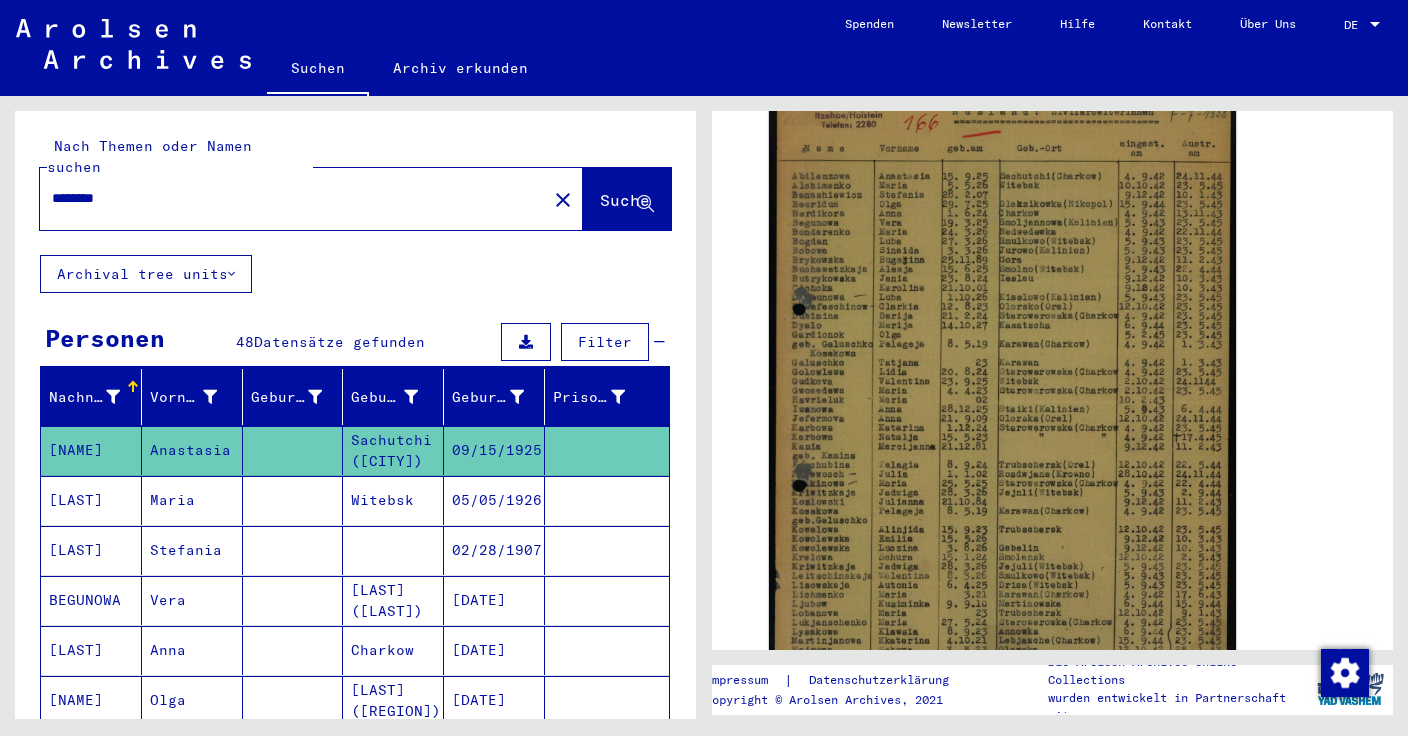 click on "********" at bounding box center [293, 198] 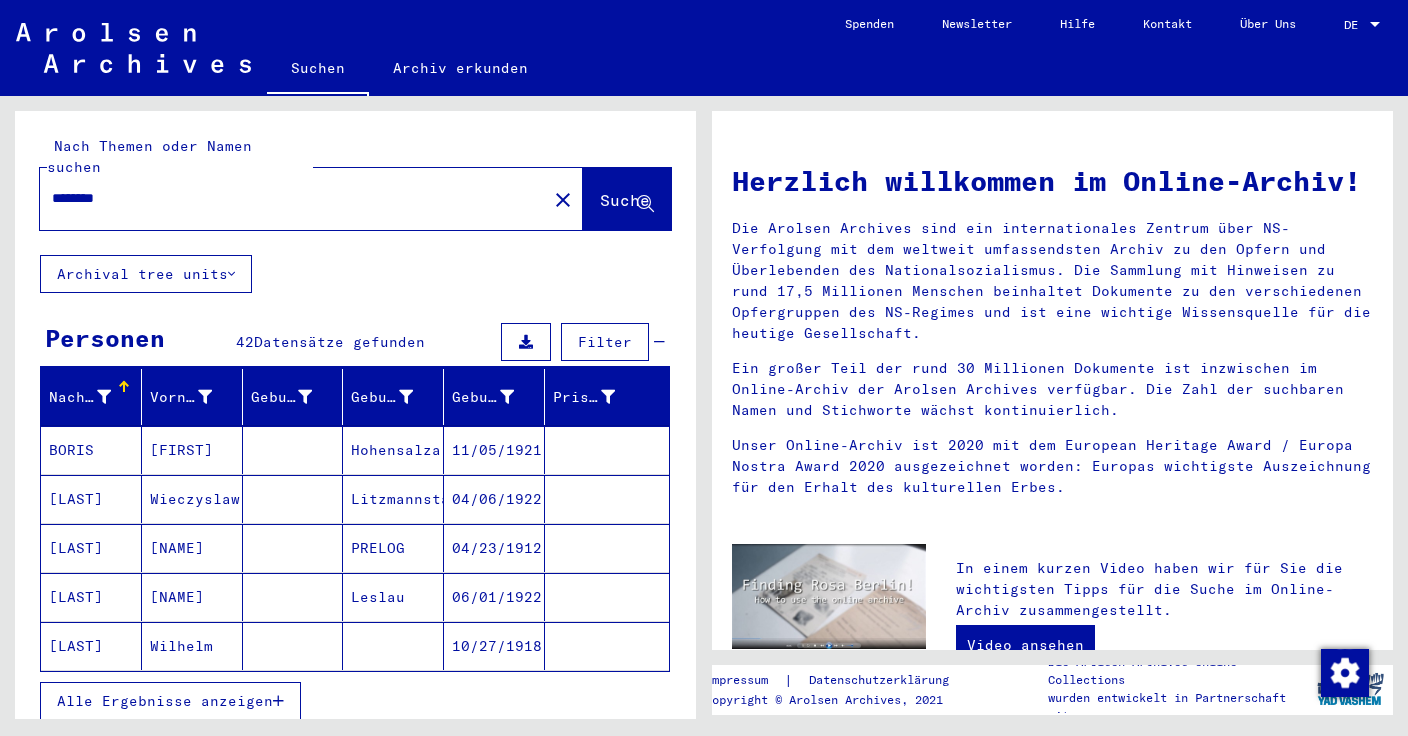 click on "BORIS" at bounding box center [91, 499] 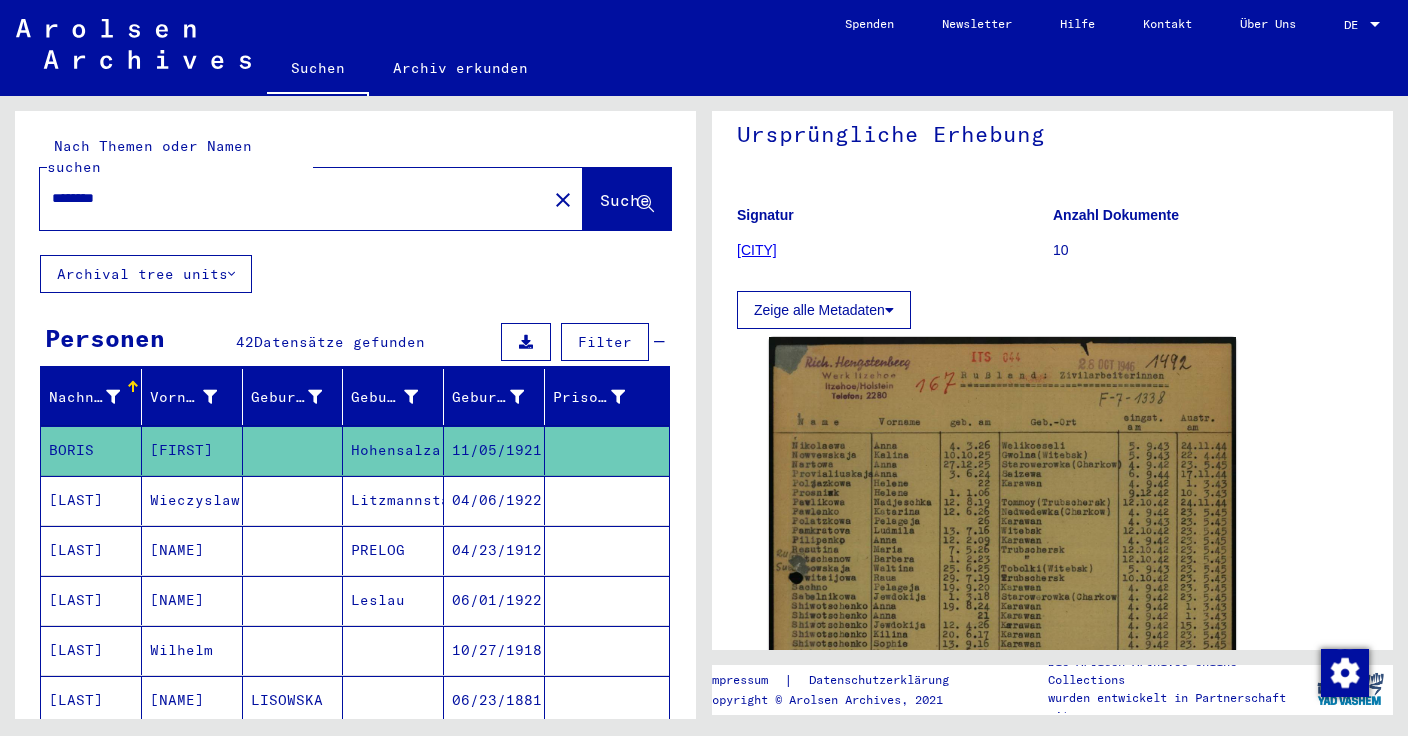 scroll, scrollTop: 227, scrollLeft: 0, axis: vertical 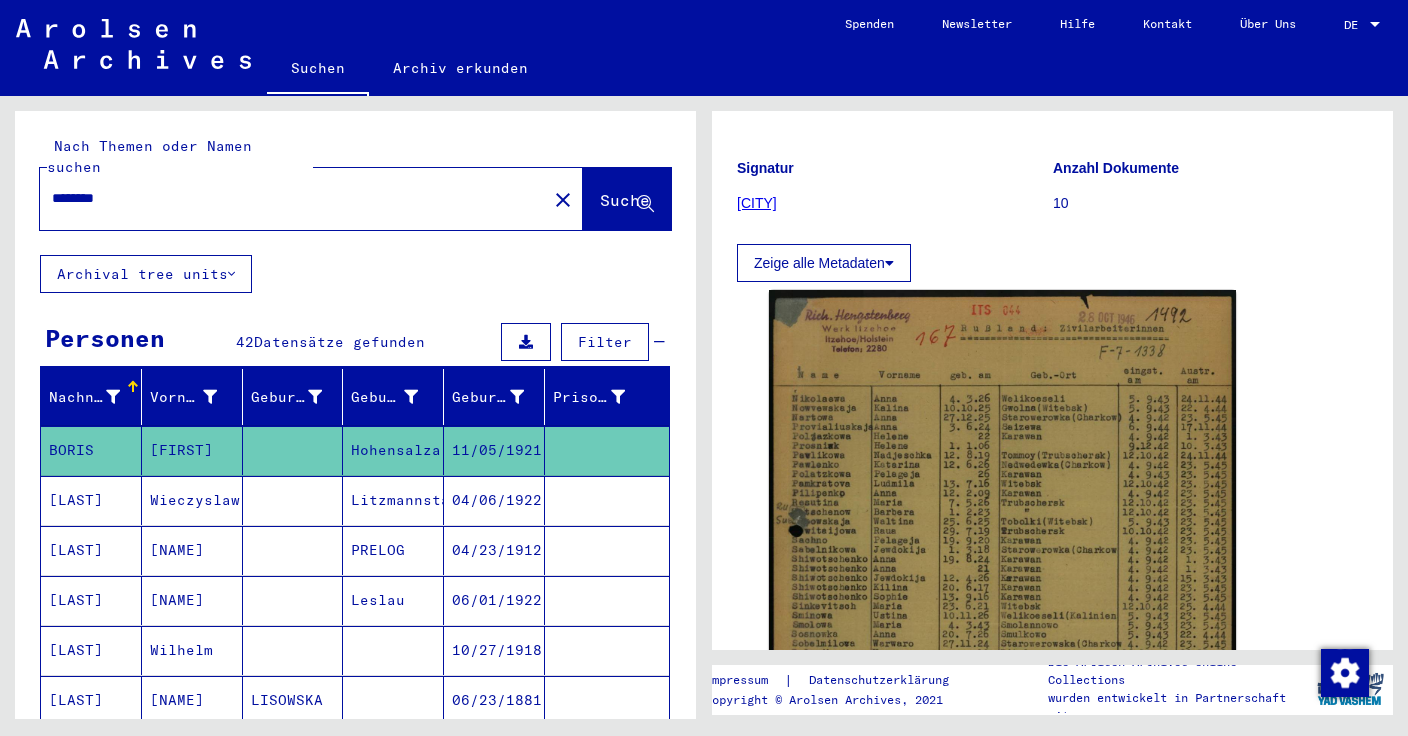 click 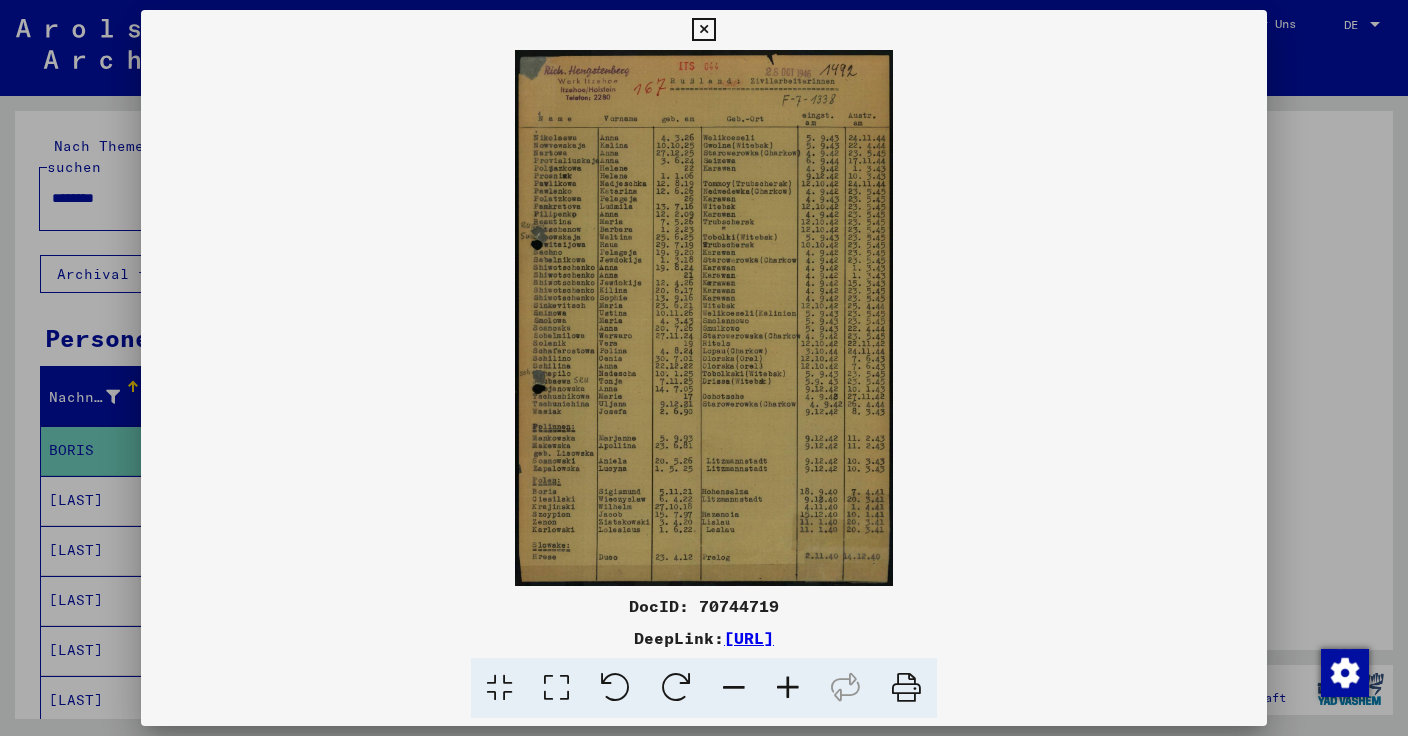 click on "DocID: 70744719" at bounding box center [704, 606] 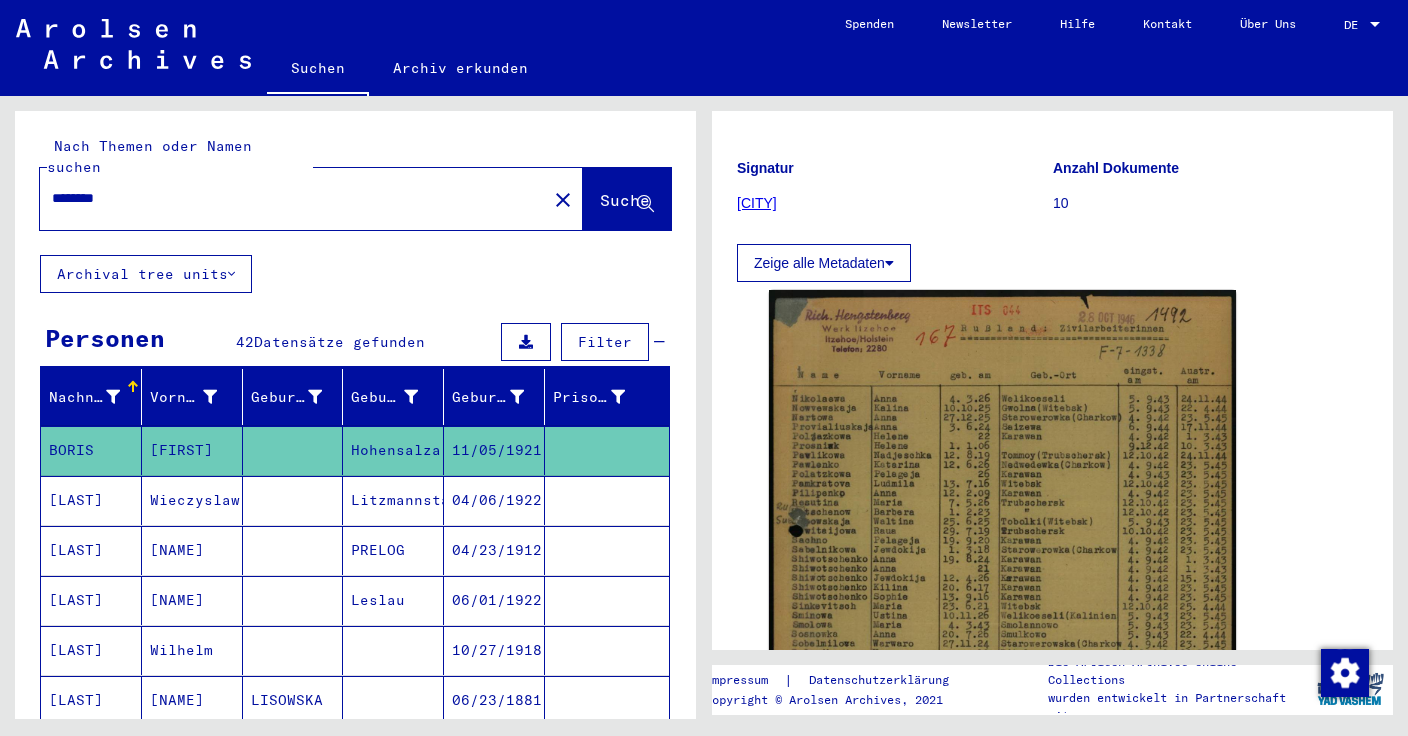 click on "********" at bounding box center (293, 198) 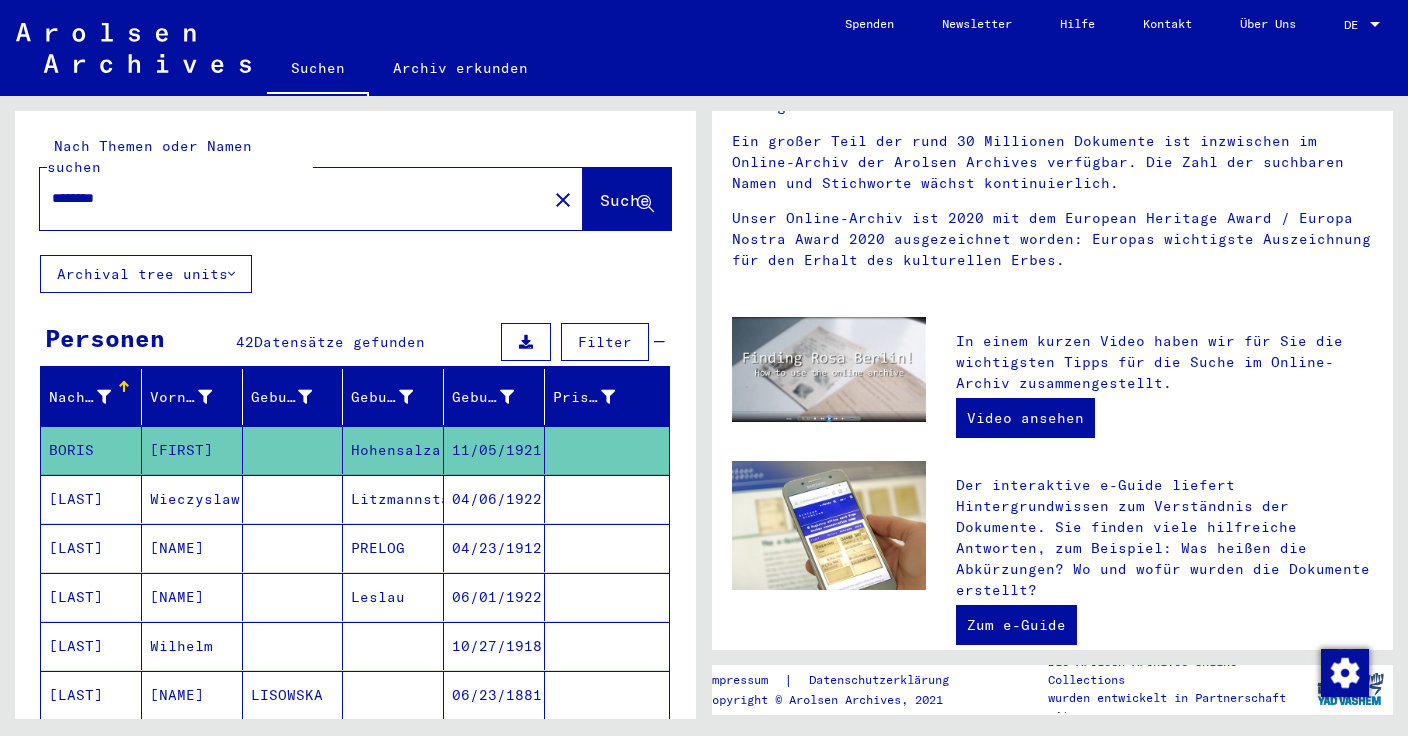 scroll, scrollTop: 0, scrollLeft: 0, axis: both 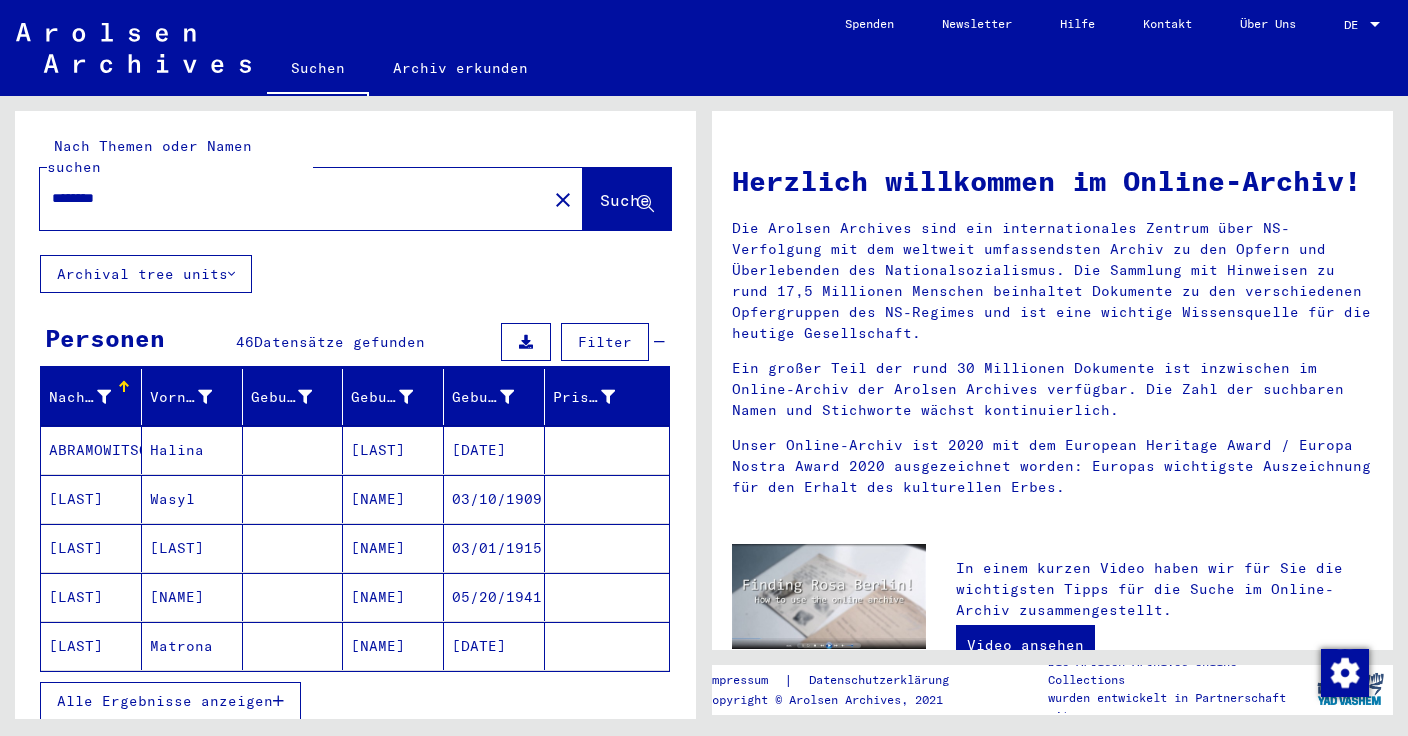 click on "ABRAMOWITSCH" at bounding box center [91, 499] 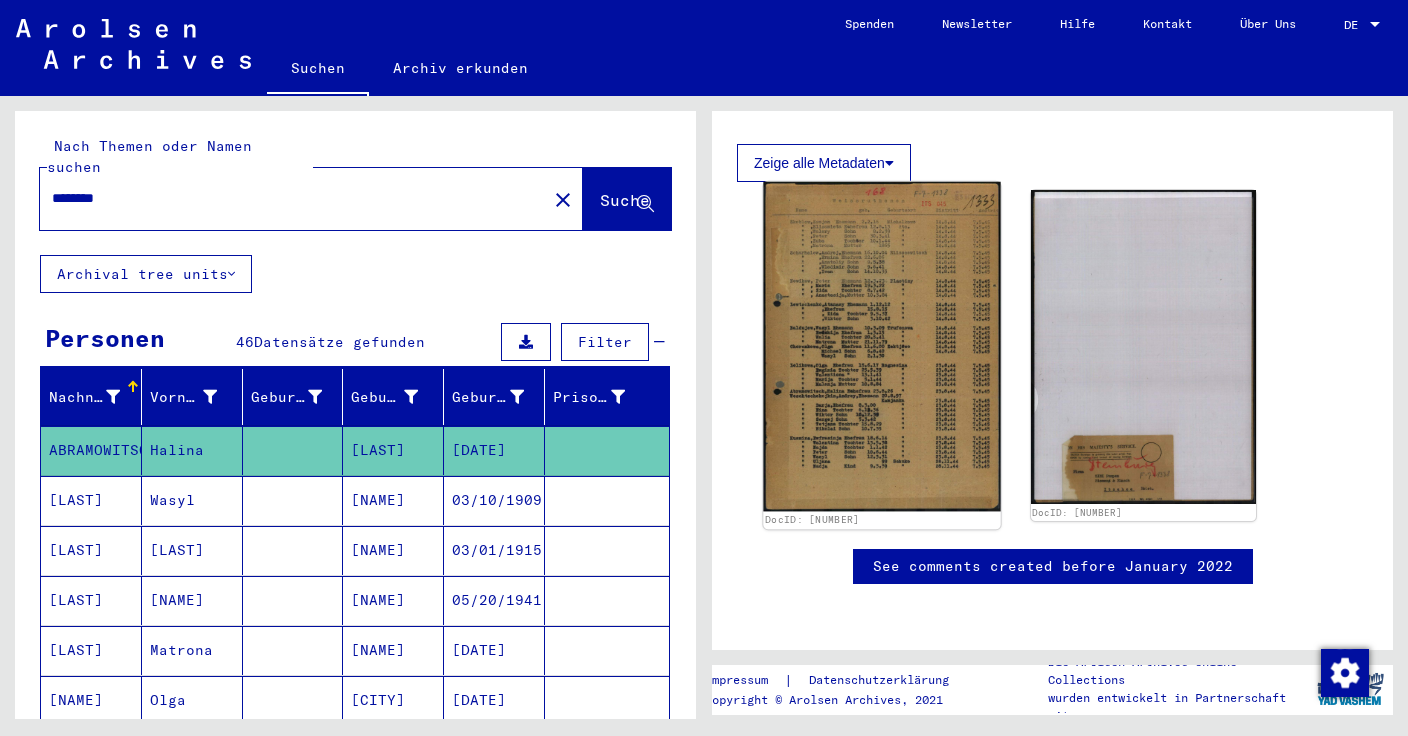 scroll, scrollTop: 350, scrollLeft: 0, axis: vertical 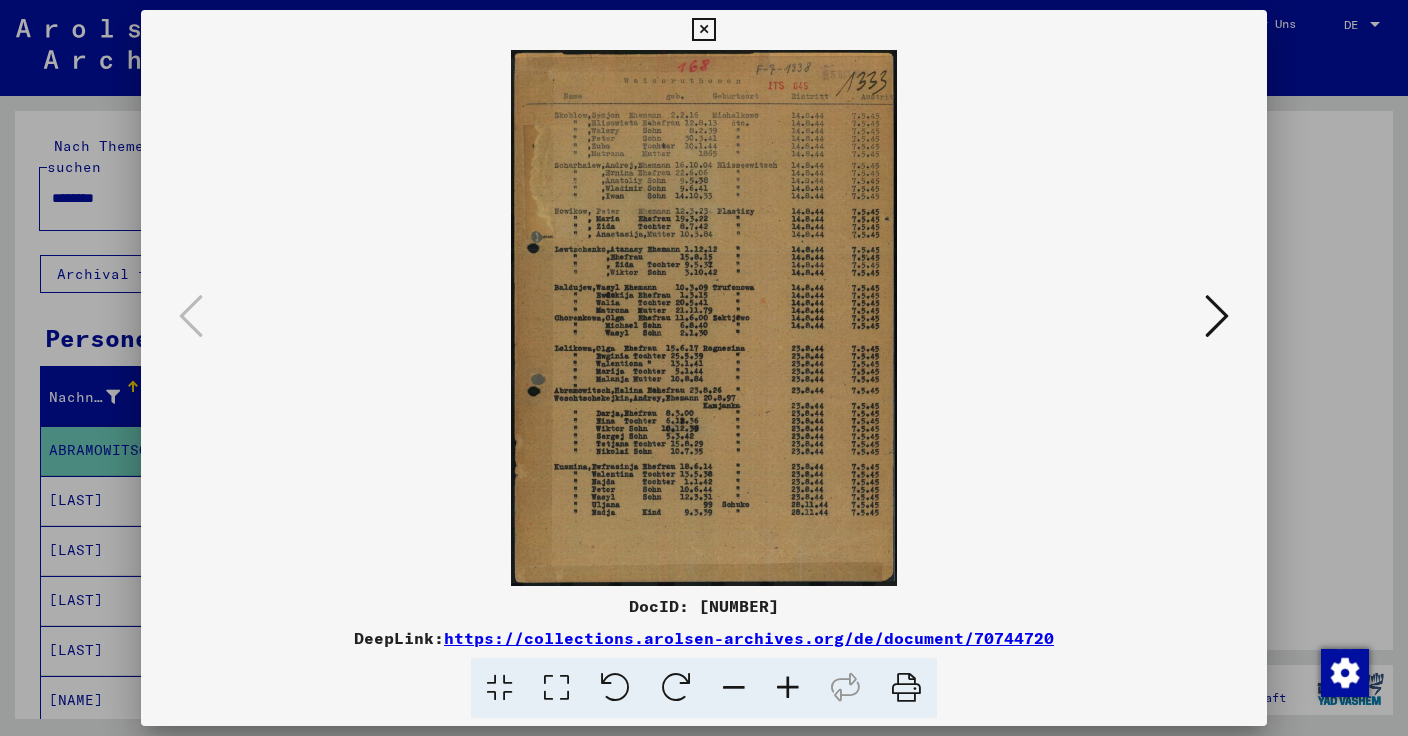 click on "DocID: [NUMBER]" at bounding box center [704, 606] 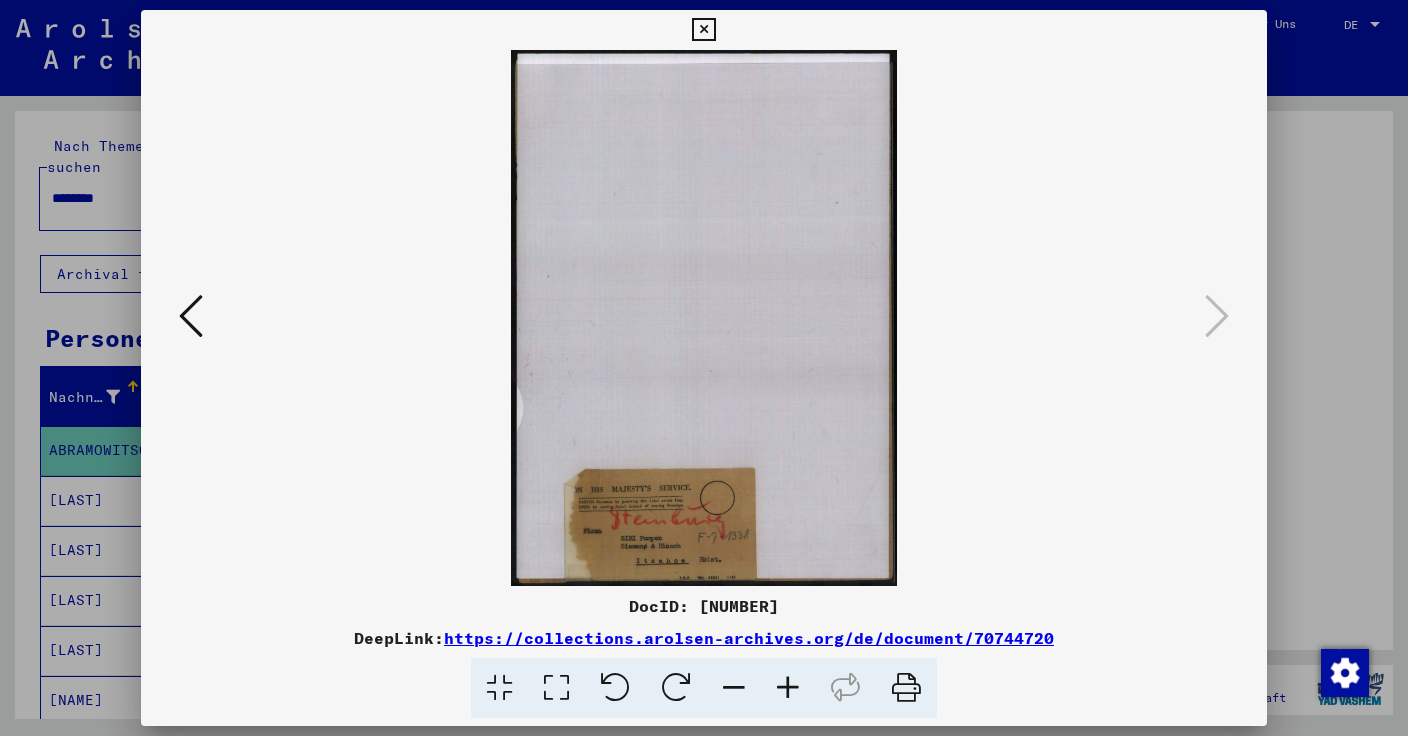 click at bounding box center (906, 688) 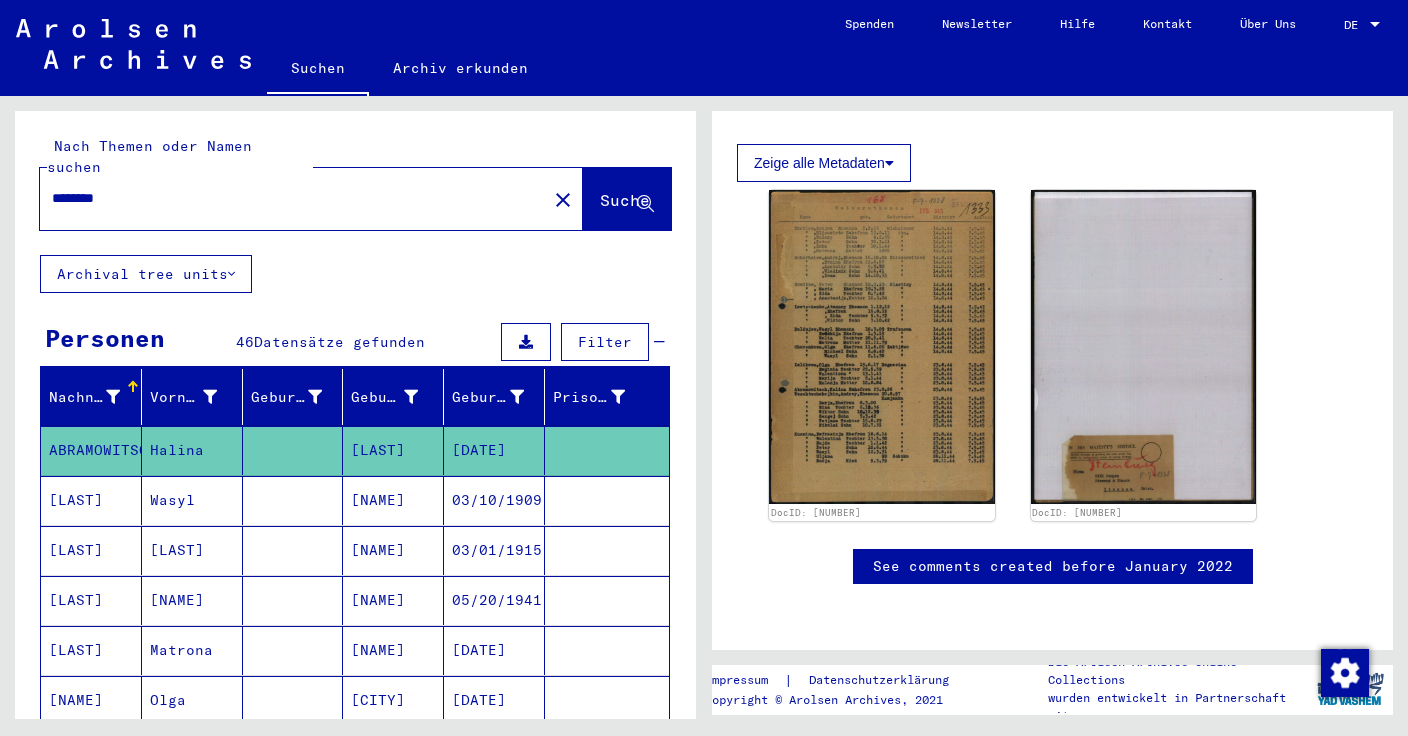click on "********" 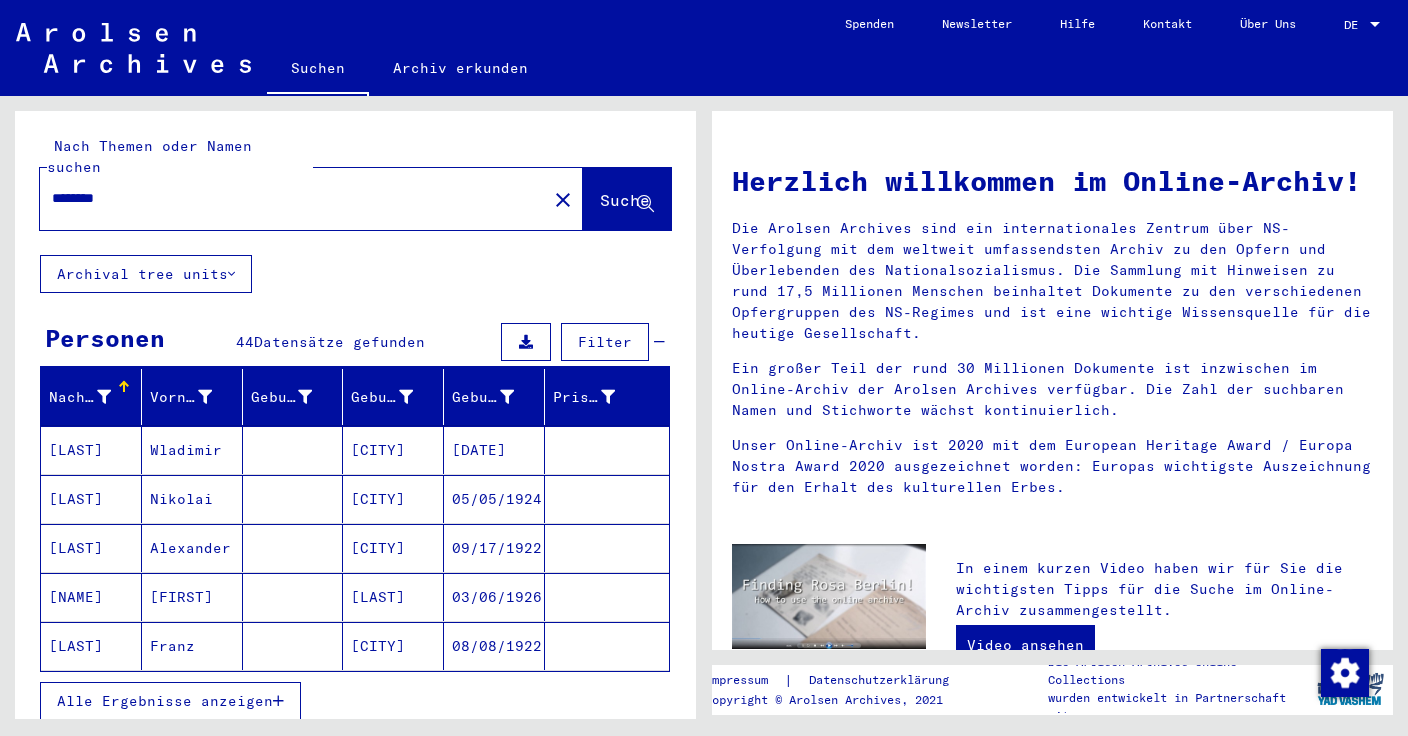 click on "[LAST]" at bounding box center (91, 499) 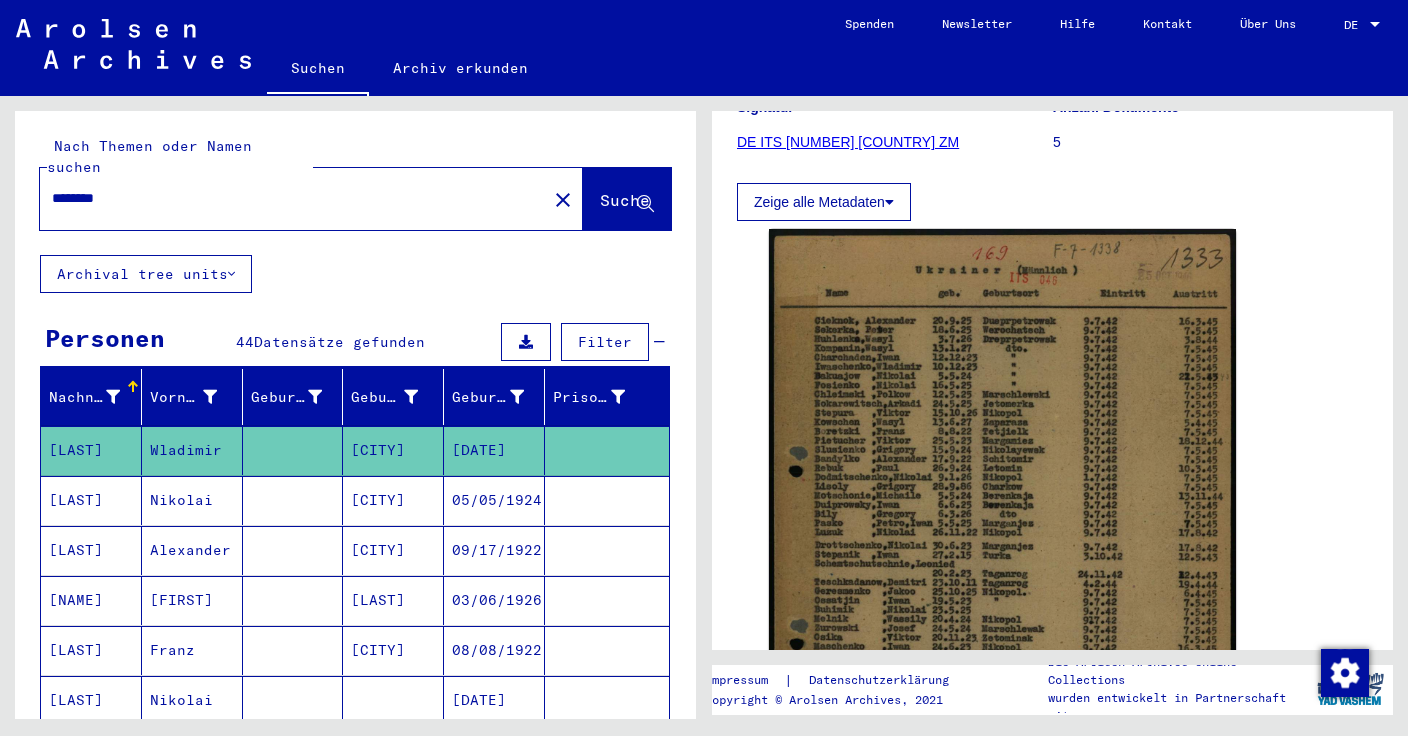 scroll, scrollTop: 0, scrollLeft: 0, axis: both 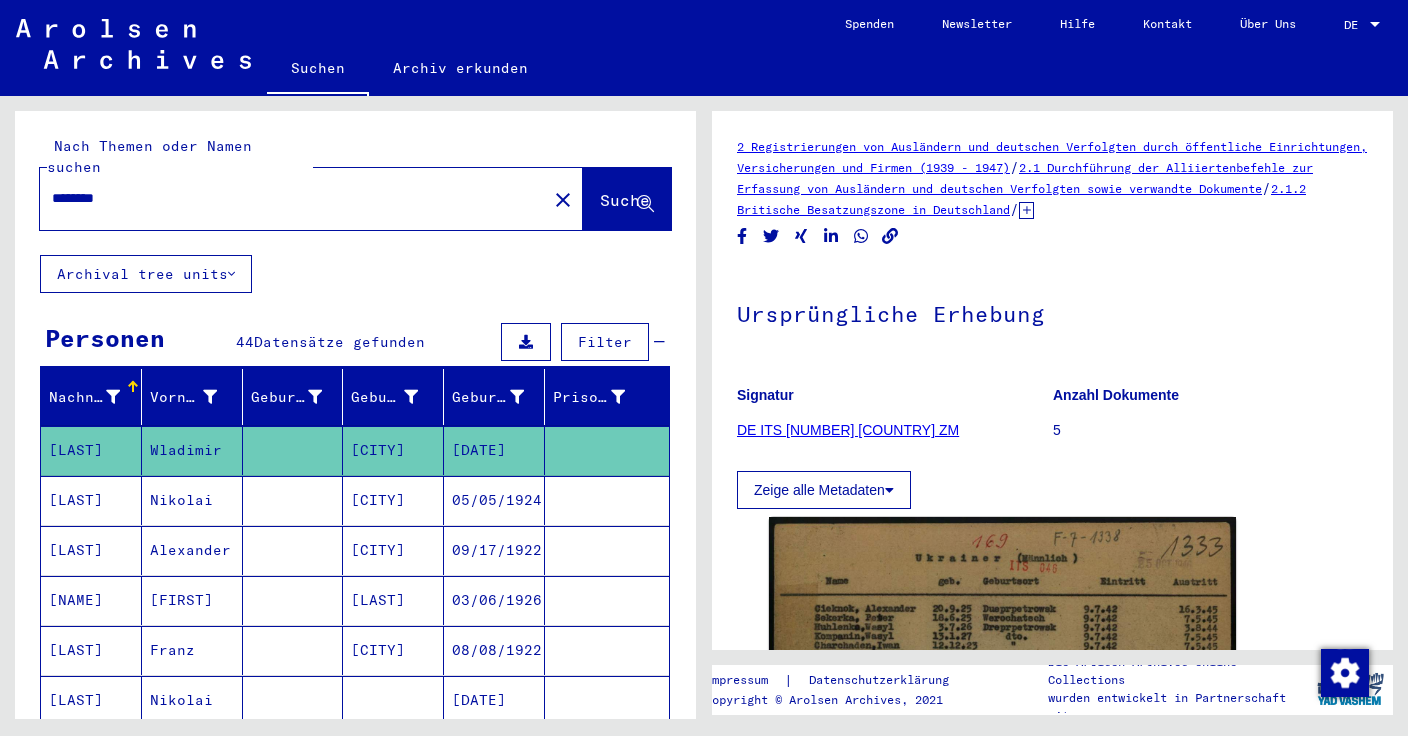 click 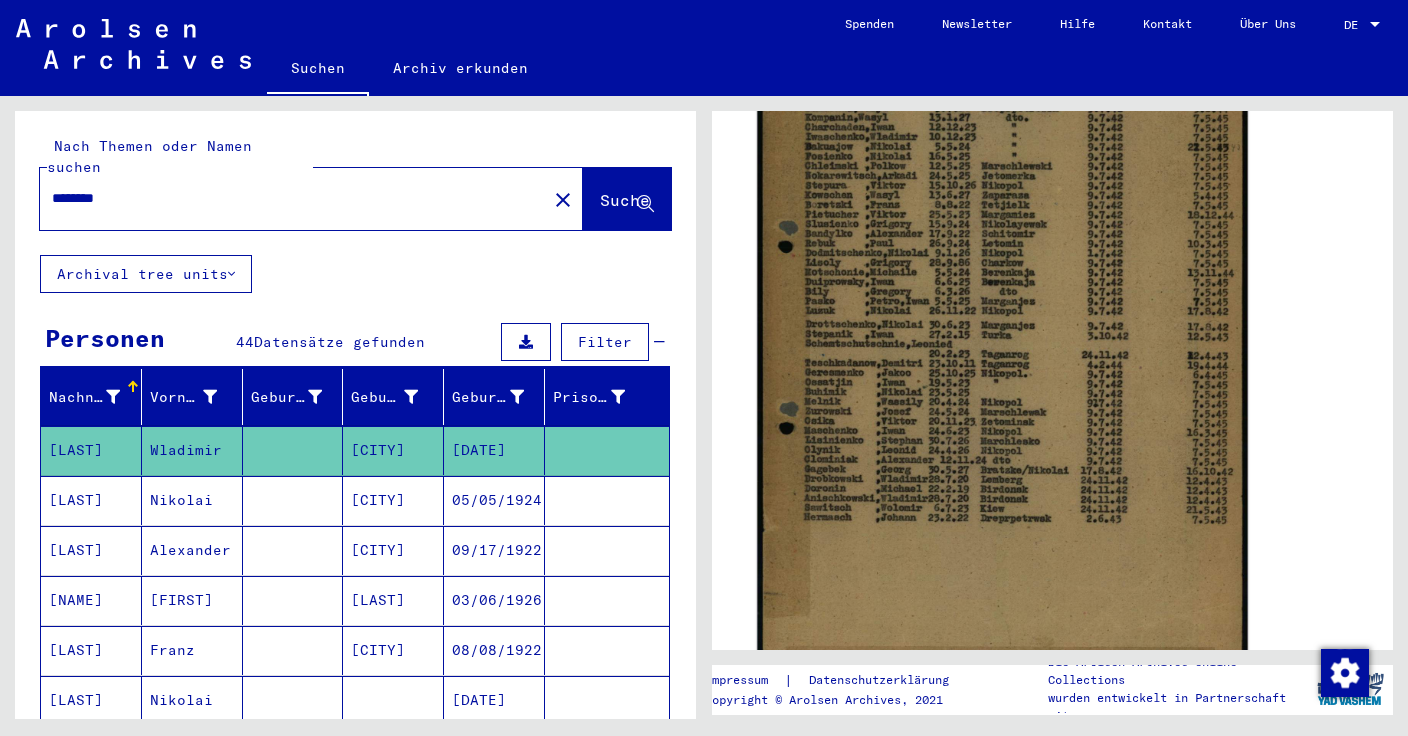 click 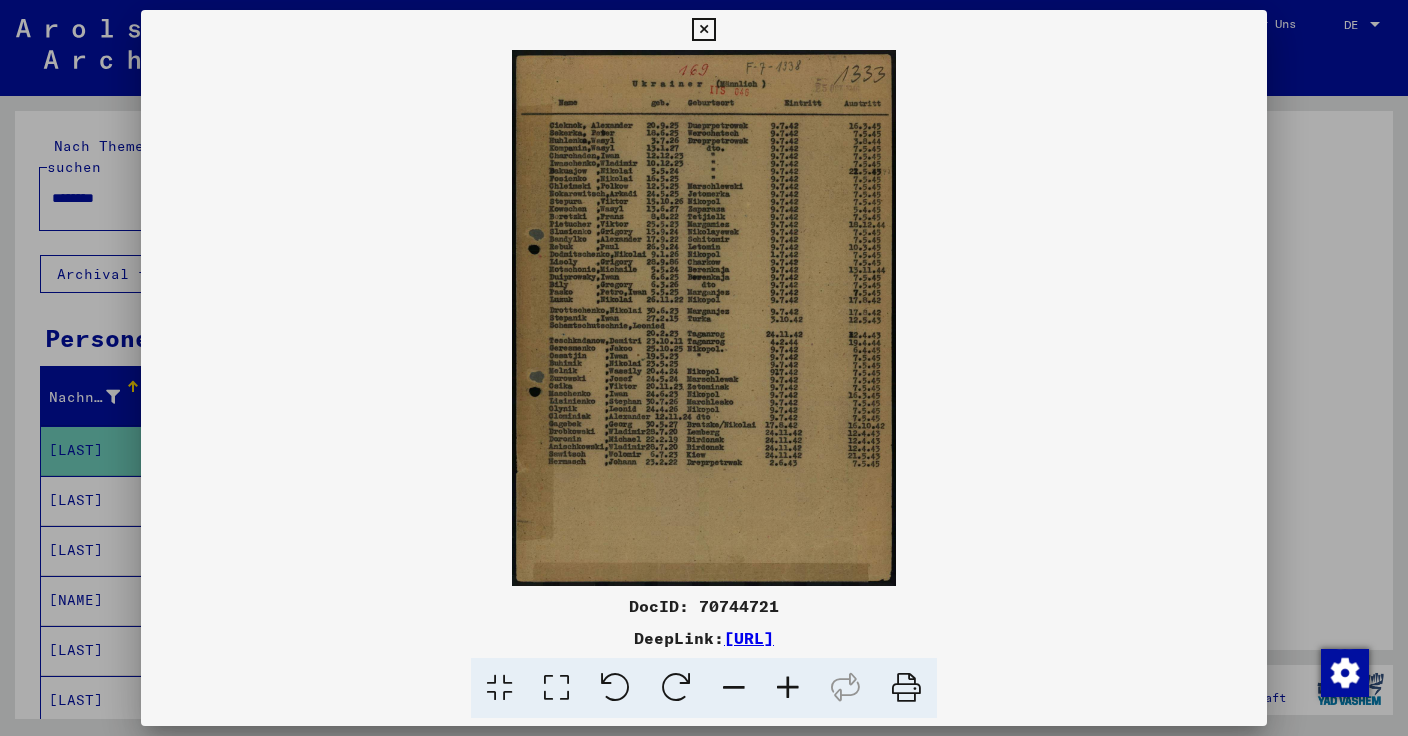 click on "DocID: 70744721" at bounding box center (704, 606) 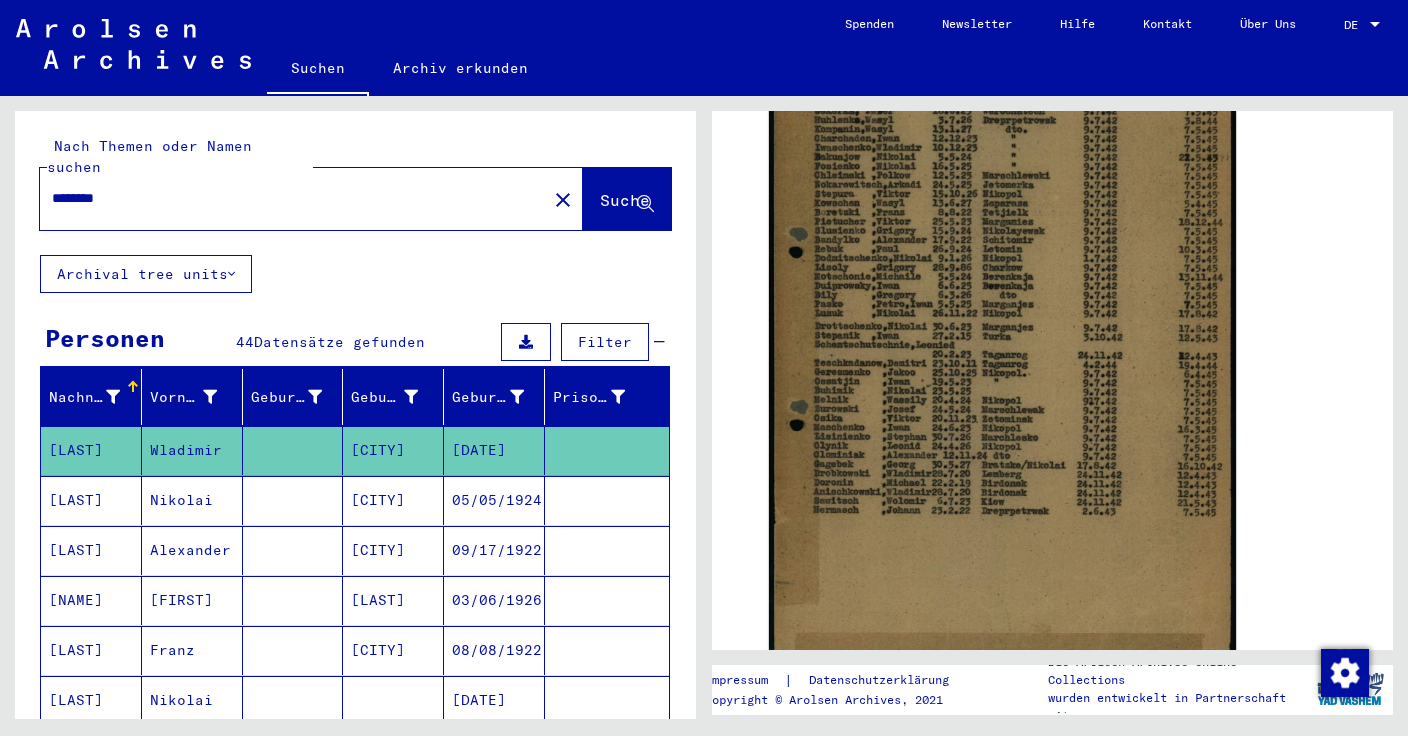 click on "********" at bounding box center [293, 198] 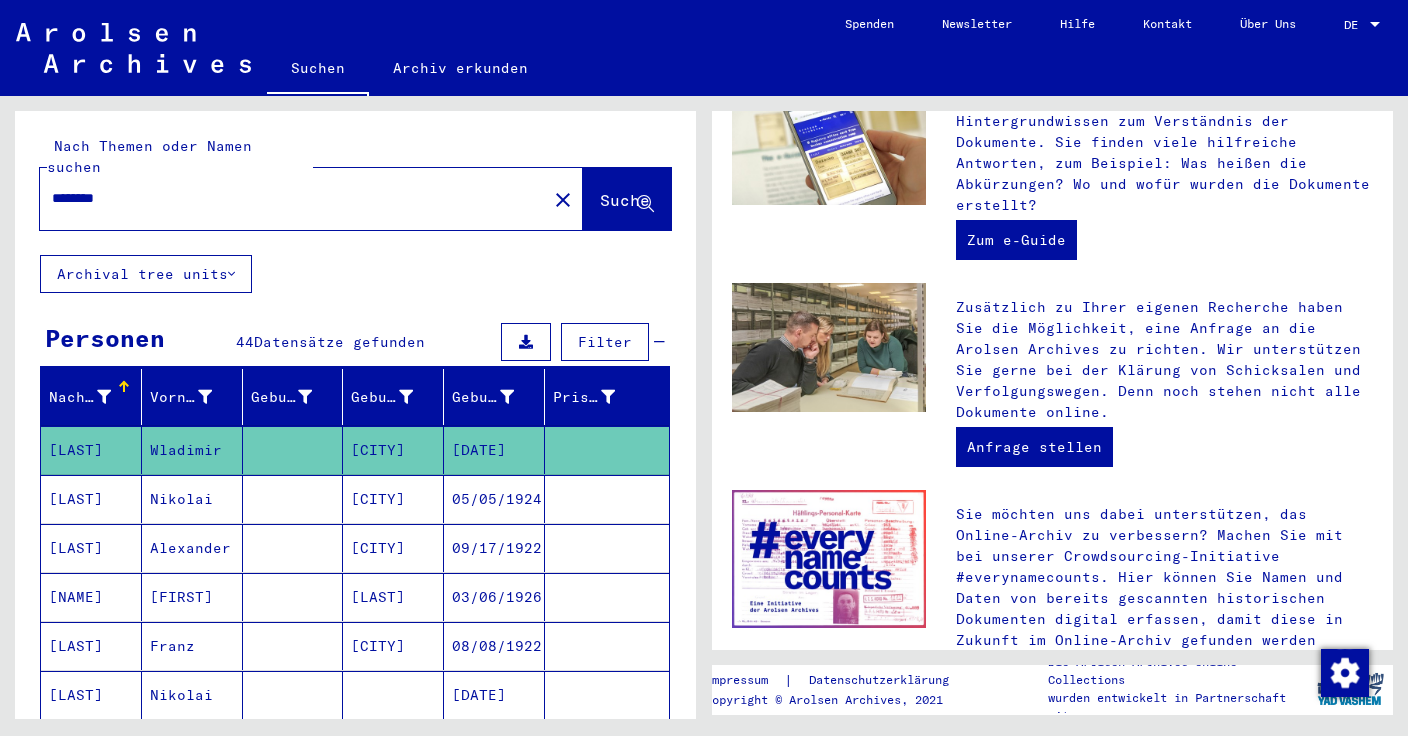 scroll, scrollTop: 0, scrollLeft: 0, axis: both 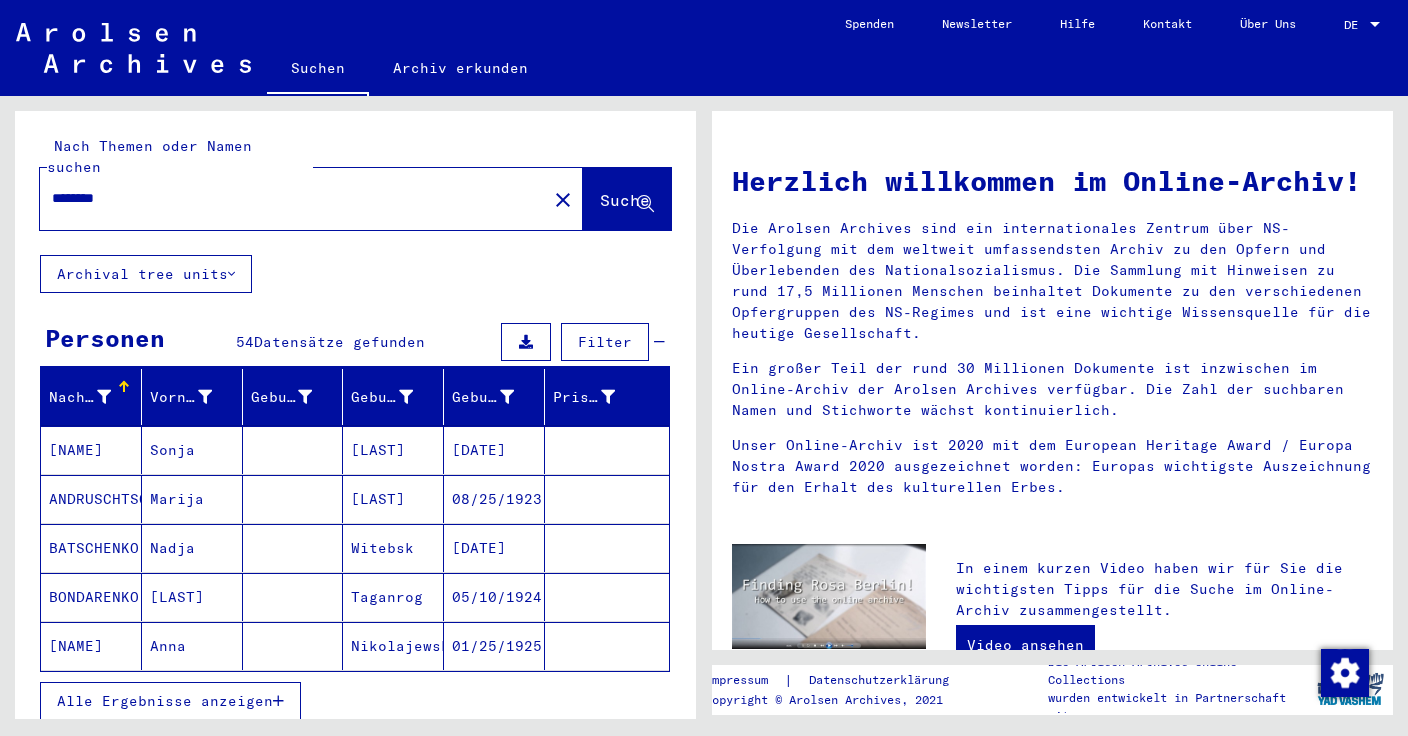 click on "[NAME]" at bounding box center (91, 499) 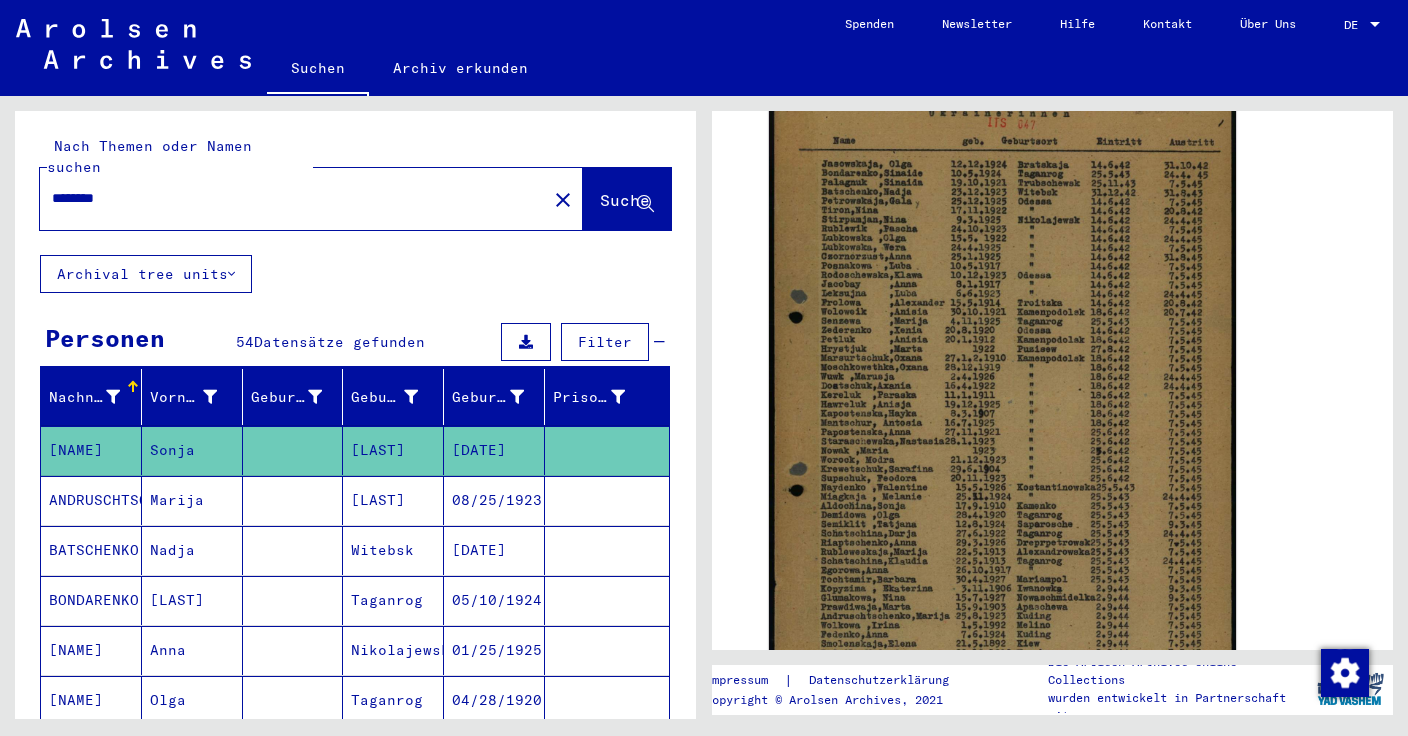 click 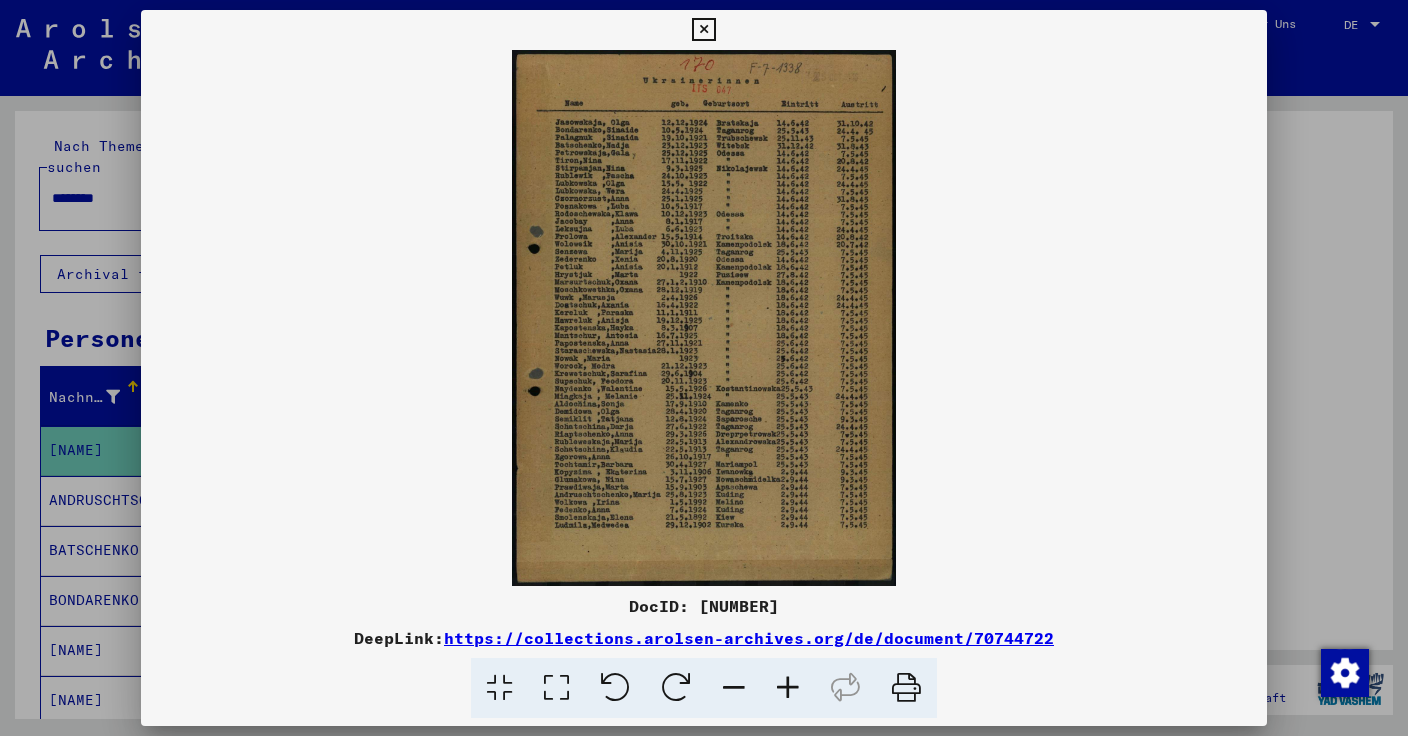 click on "DocID: [NUMBER]" at bounding box center (704, 606) 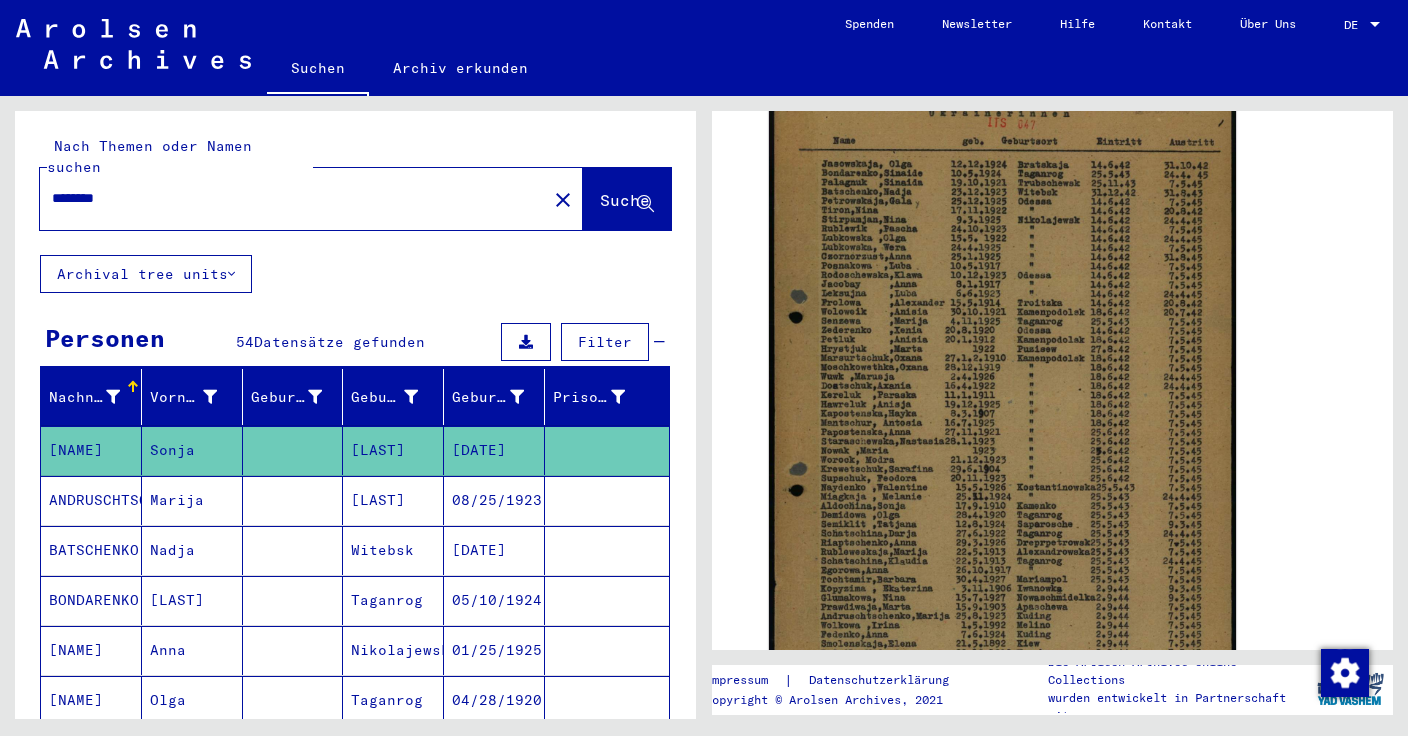 click on "********" at bounding box center [293, 198] 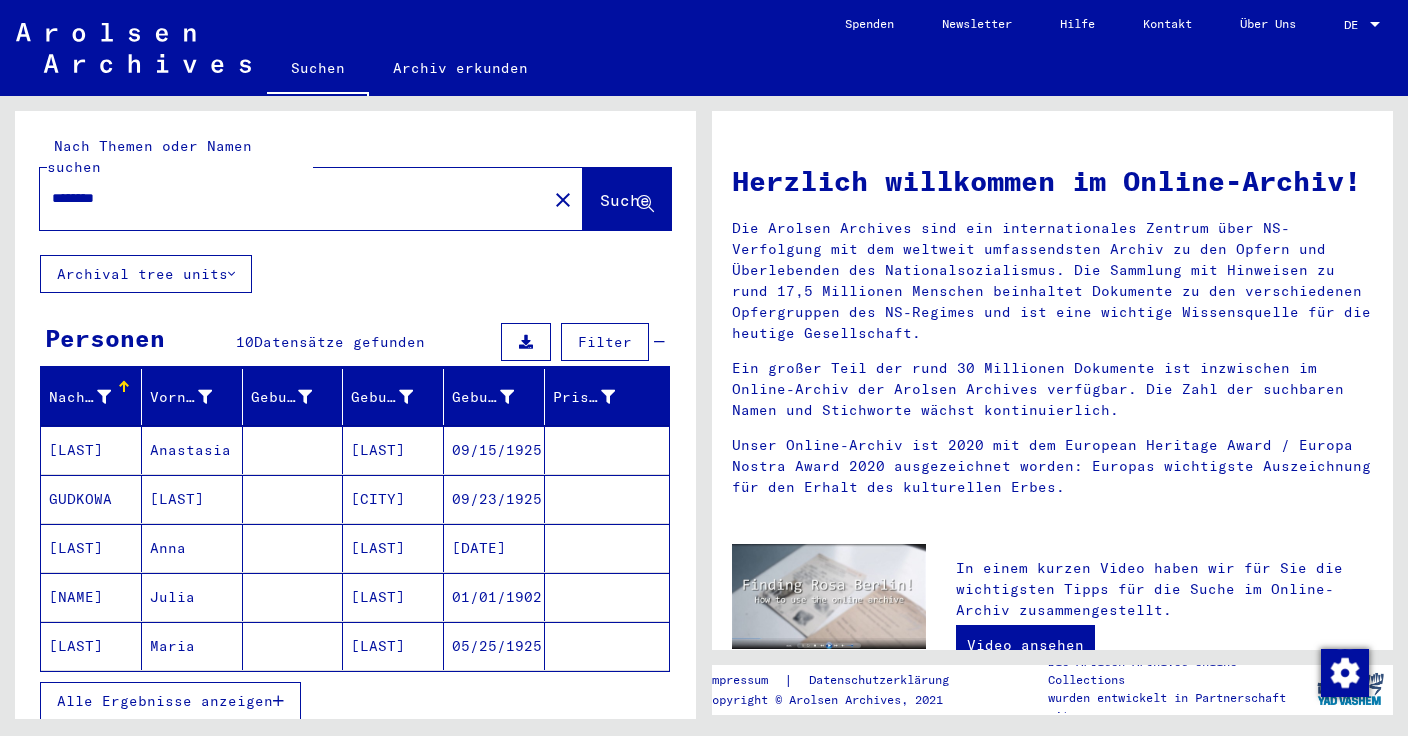 click on "[LAST]" at bounding box center [91, 499] 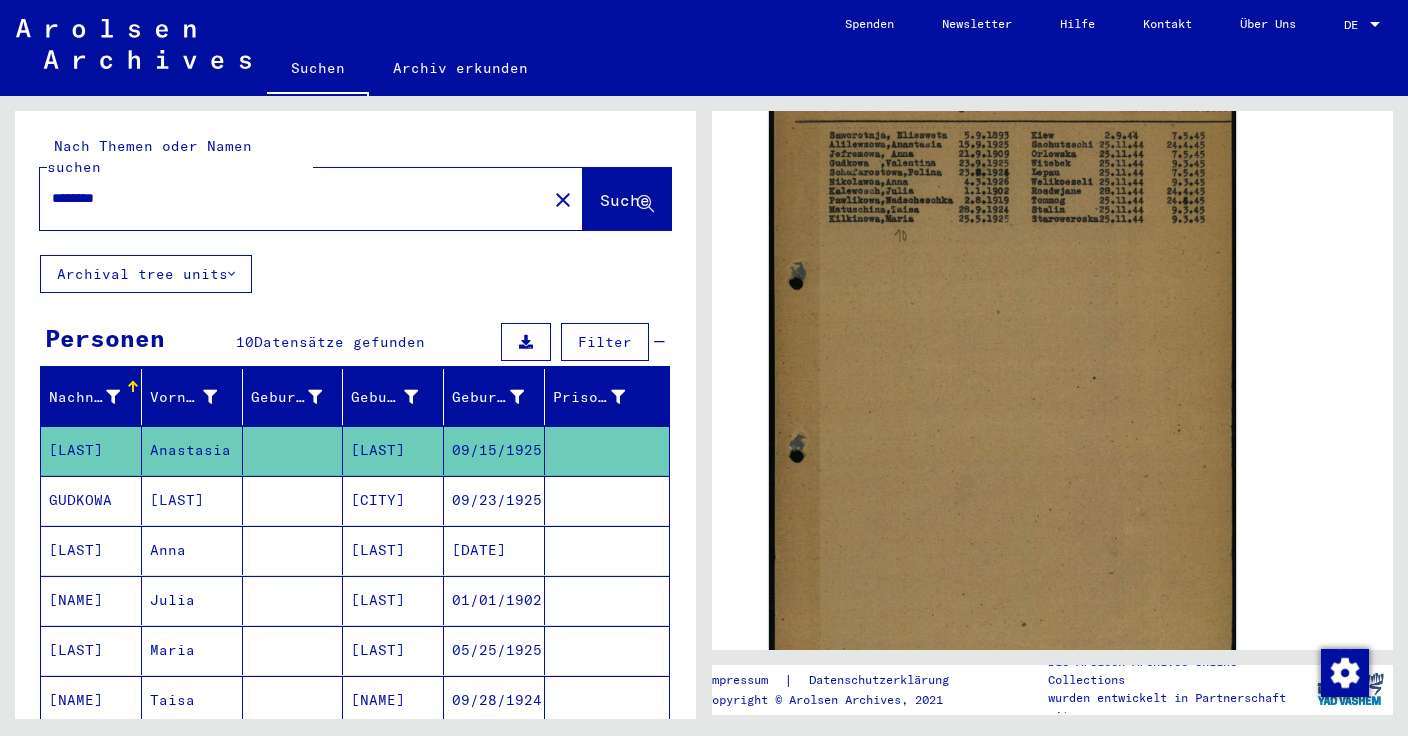 click 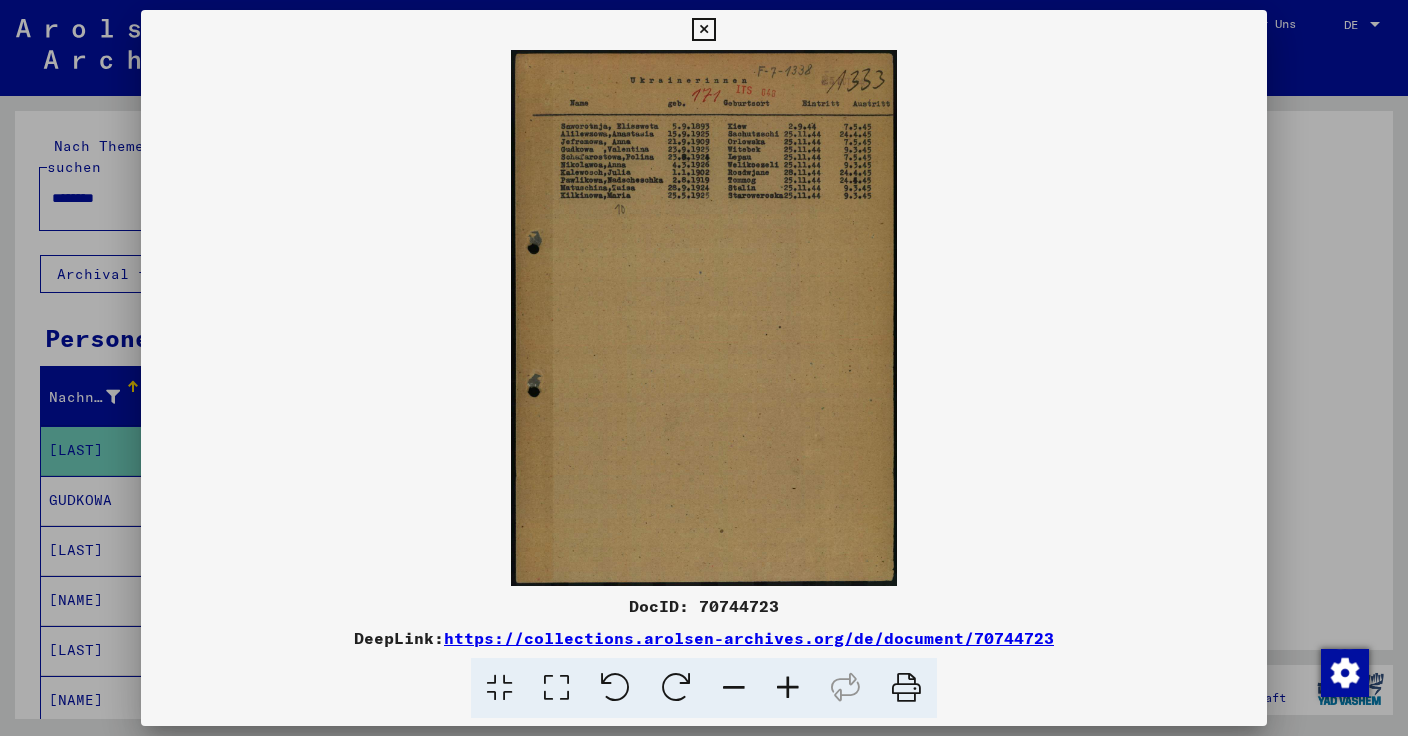 scroll, scrollTop: 474, scrollLeft: 0, axis: vertical 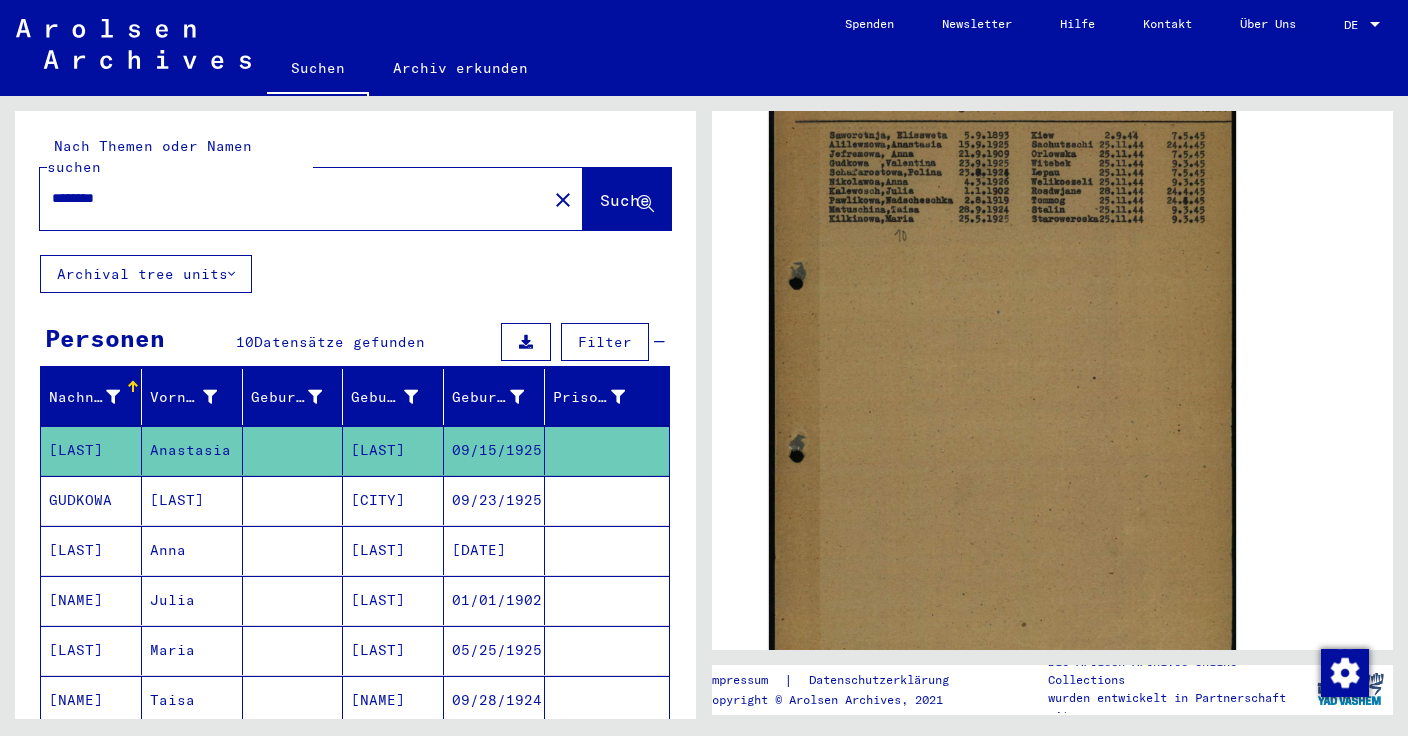 click on "********" at bounding box center [293, 198] 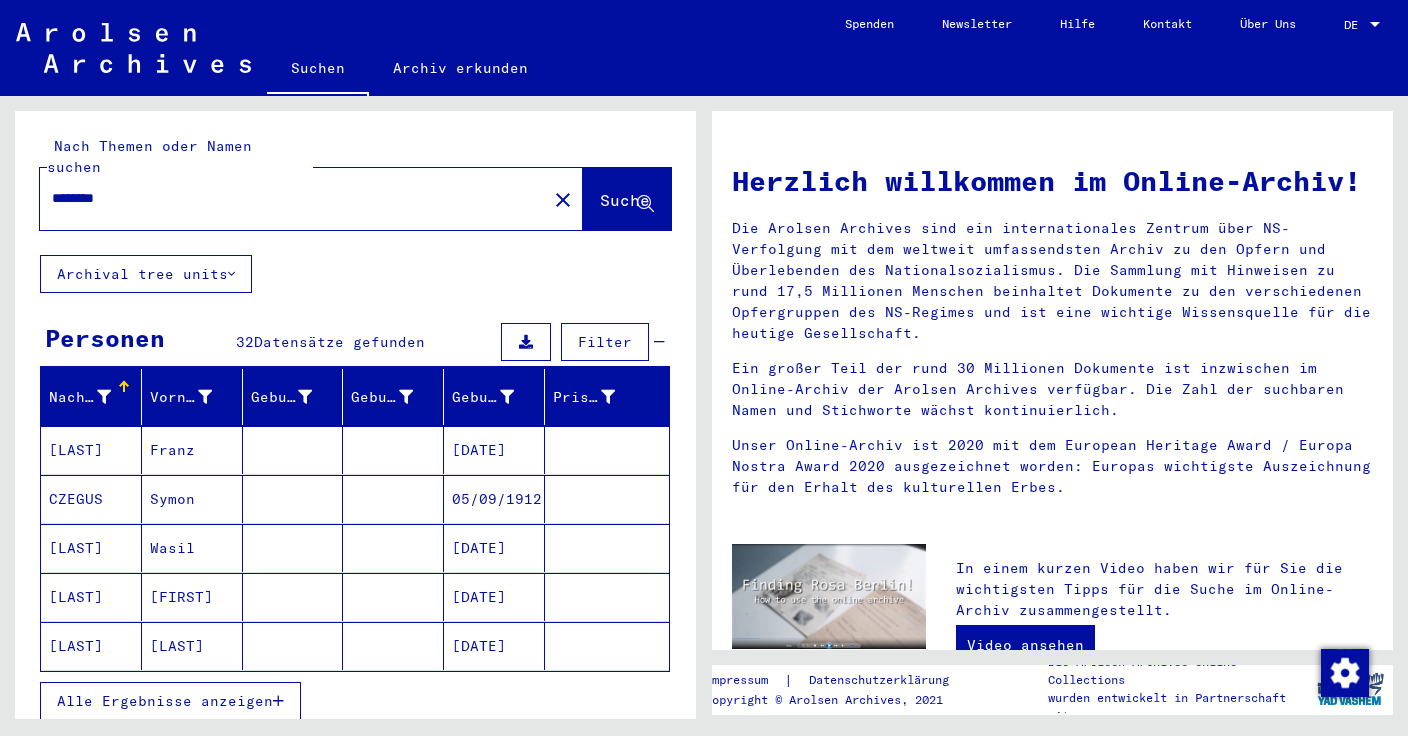 click on "[LAST]" at bounding box center (91, 499) 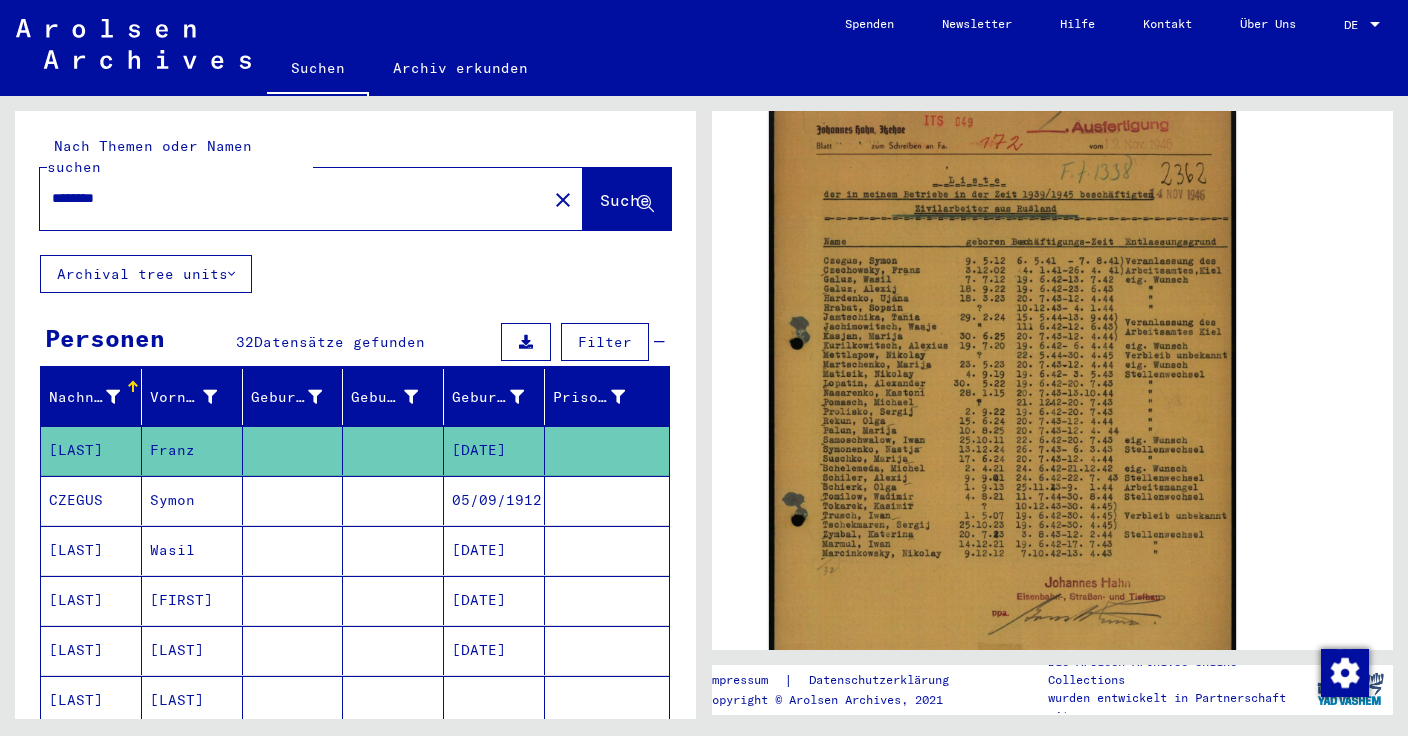 scroll, scrollTop: 402, scrollLeft: 0, axis: vertical 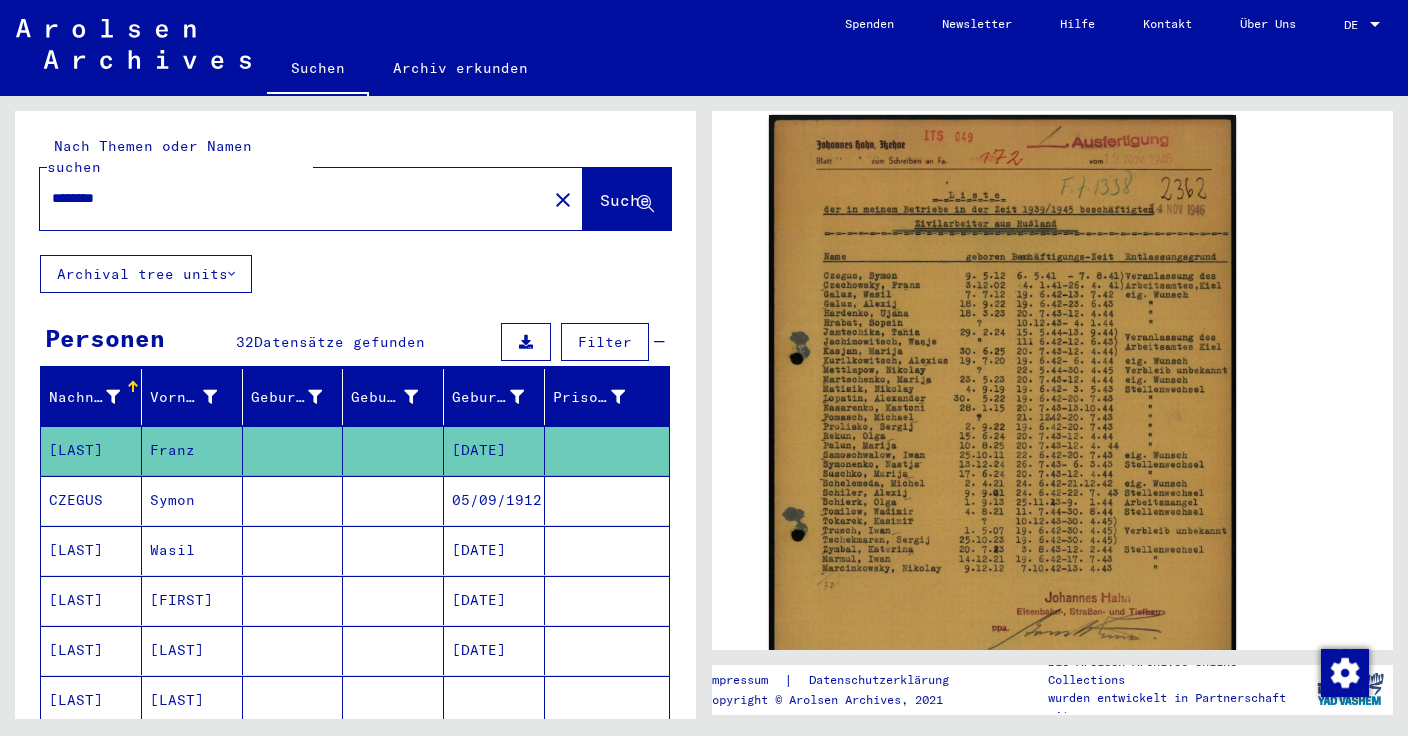 click 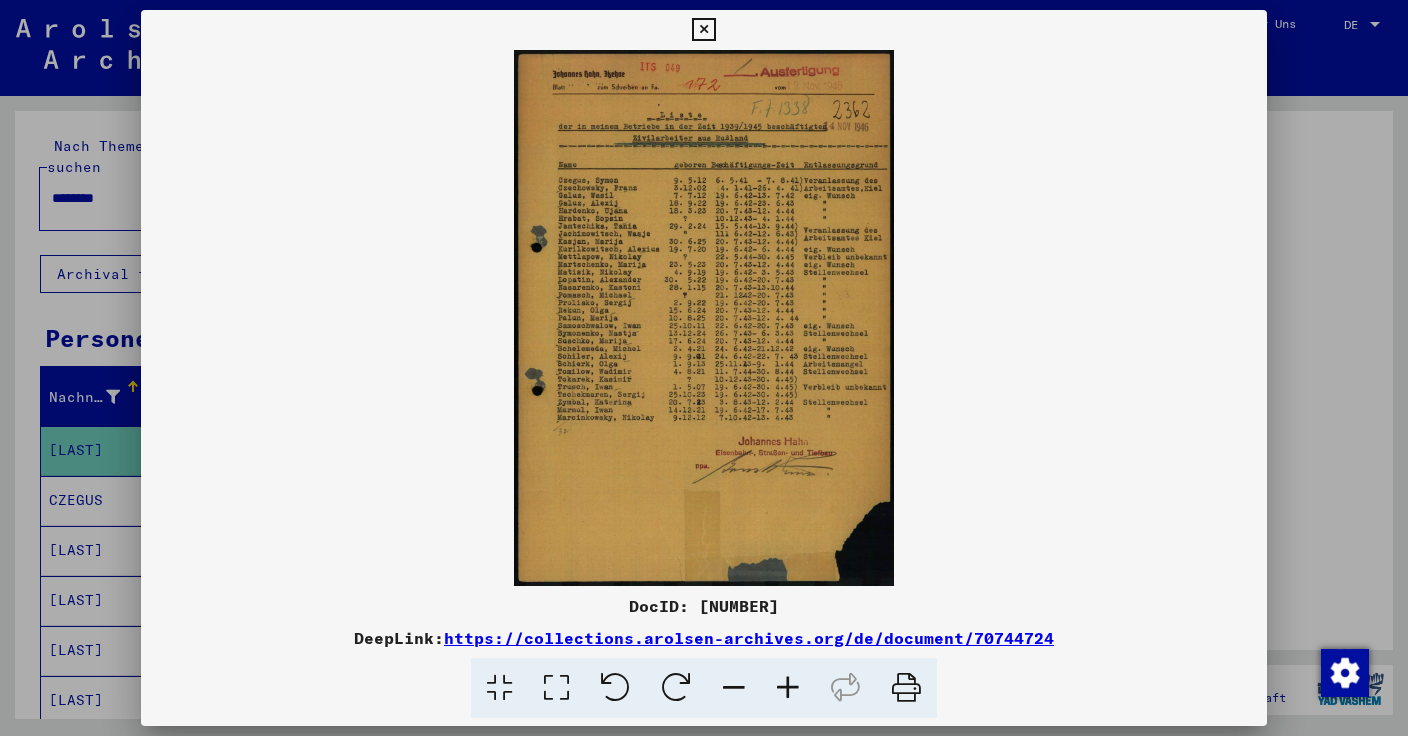 scroll, scrollTop: 402, scrollLeft: 0, axis: vertical 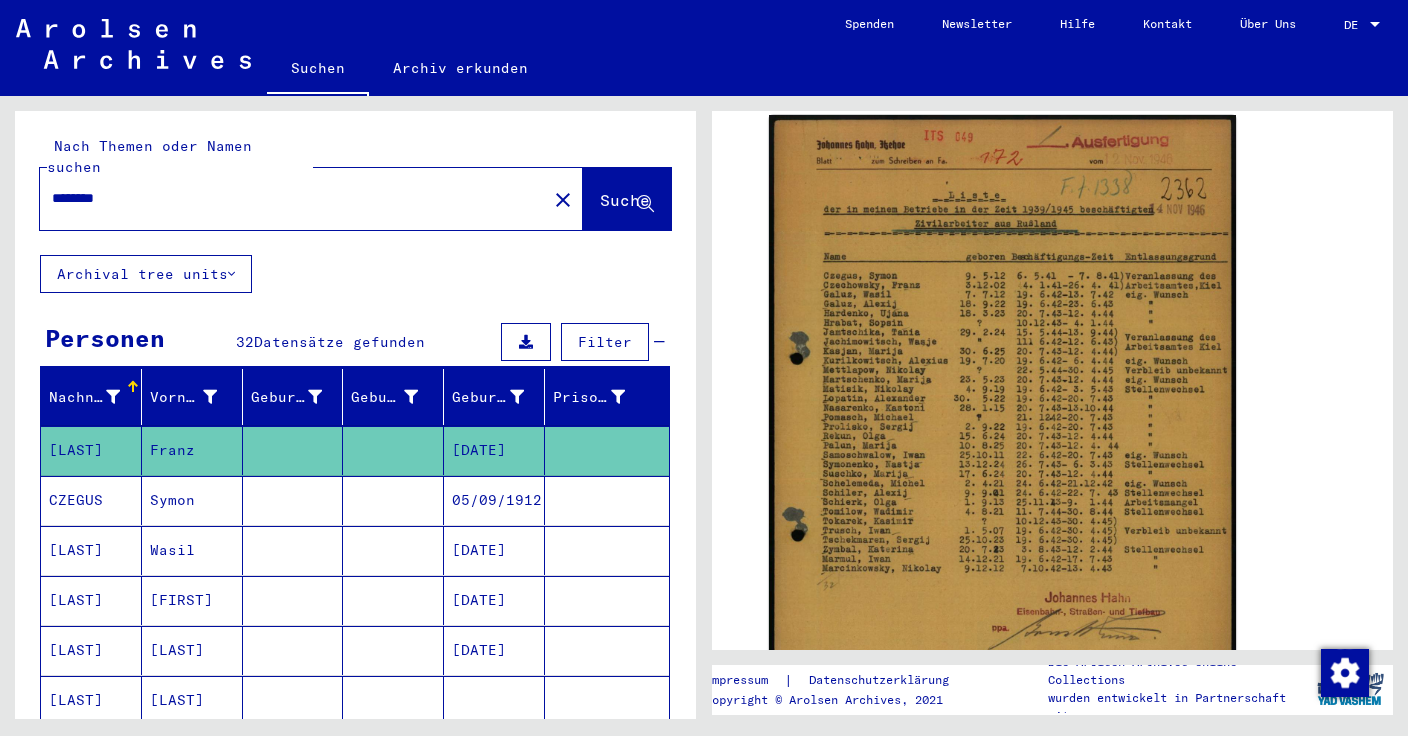 click on "********" at bounding box center (293, 198) 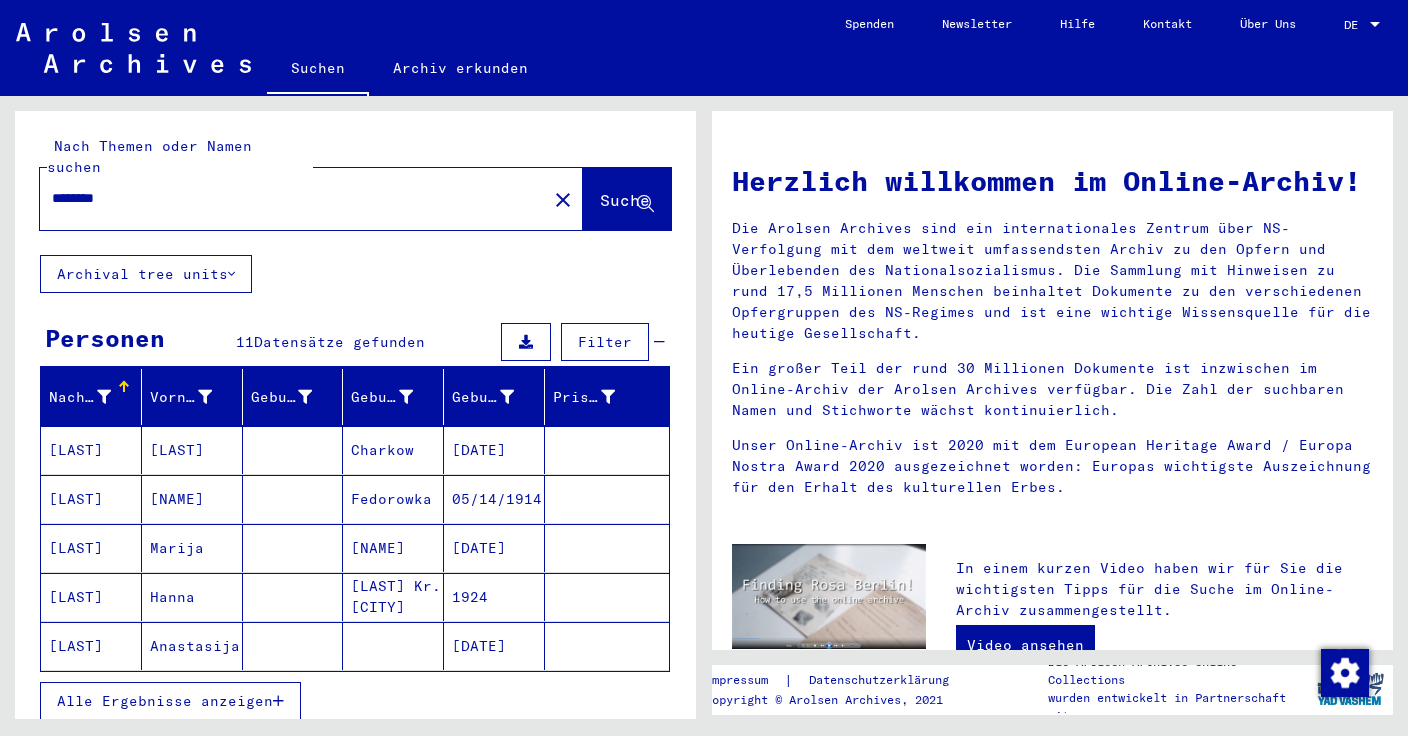 click on "[LAST]" at bounding box center (91, 499) 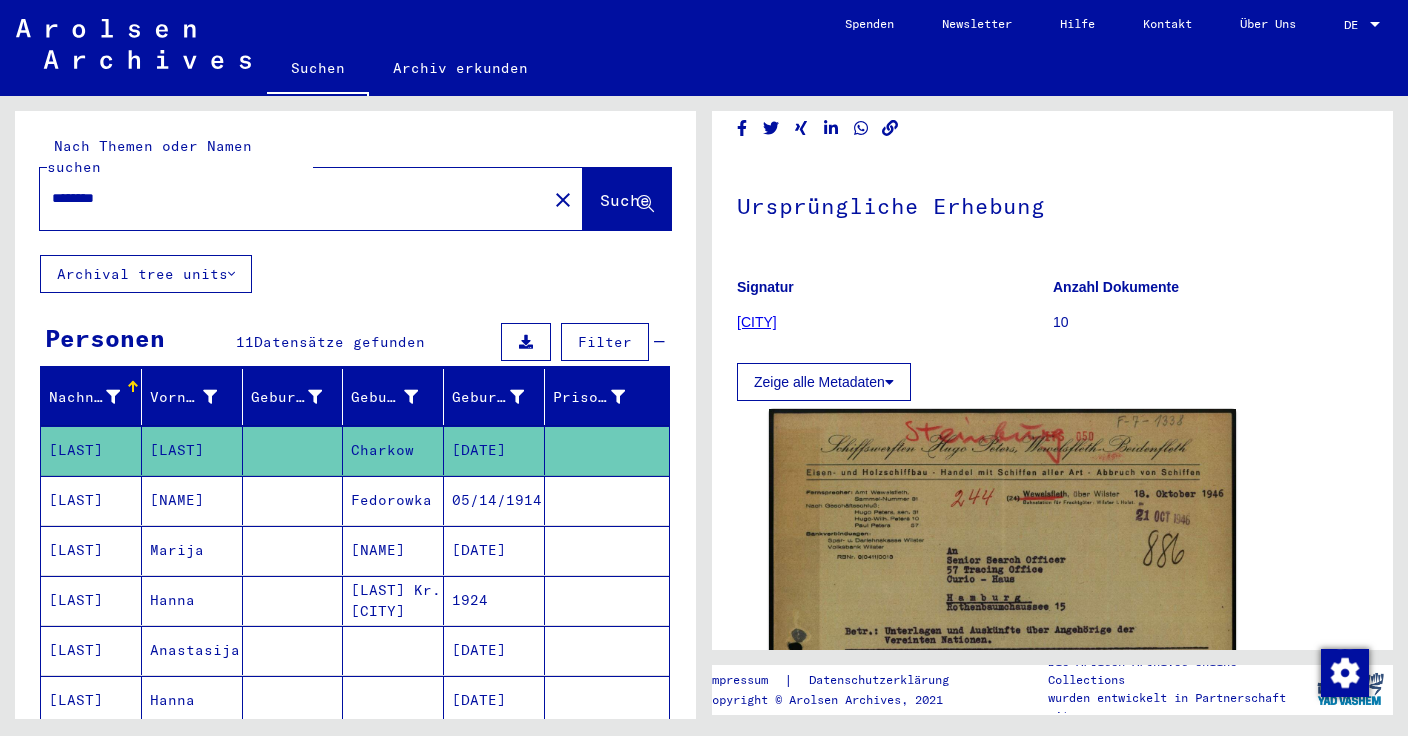 scroll, scrollTop: 216, scrollLeft: 0, axis: vertical 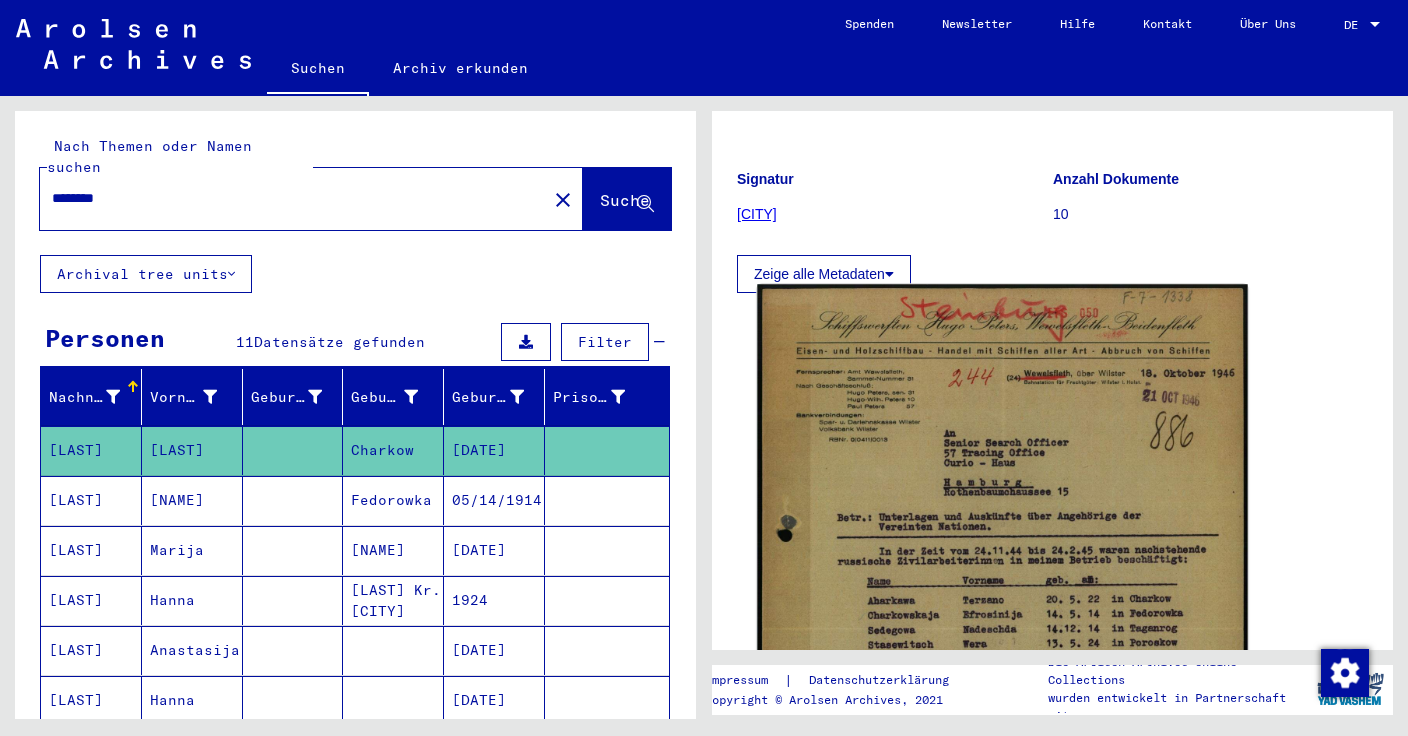 click 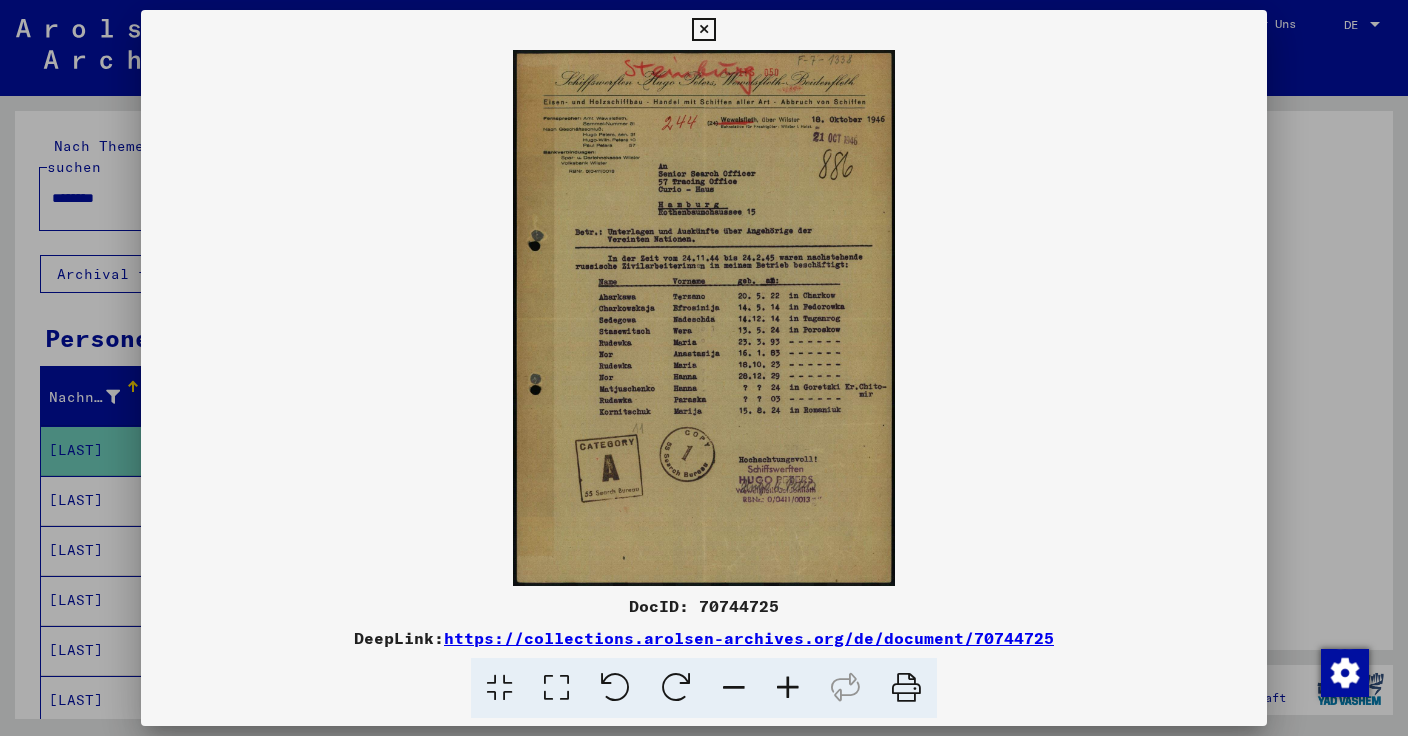 click on "DocID: 70744725" at bounding box center [704, 606] 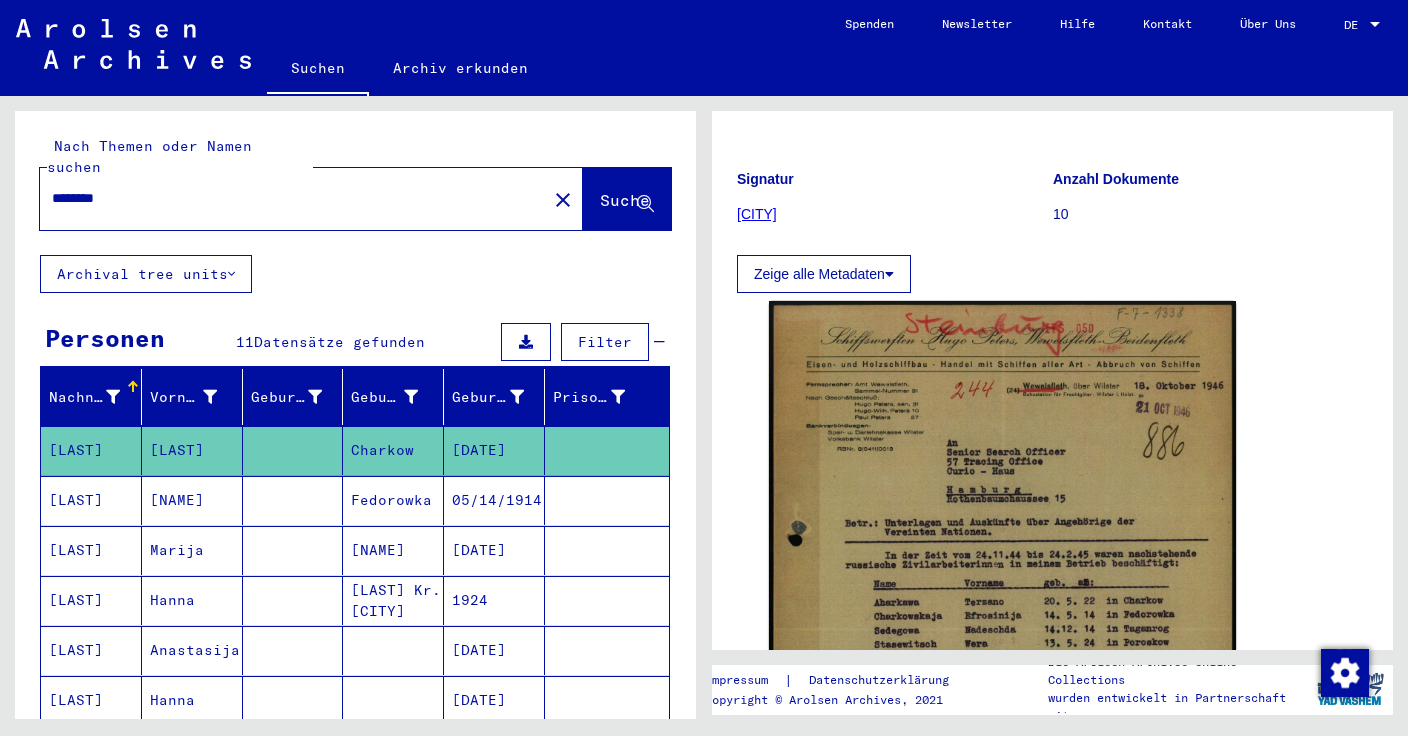 click on "********" at bounding box center [293, 198] 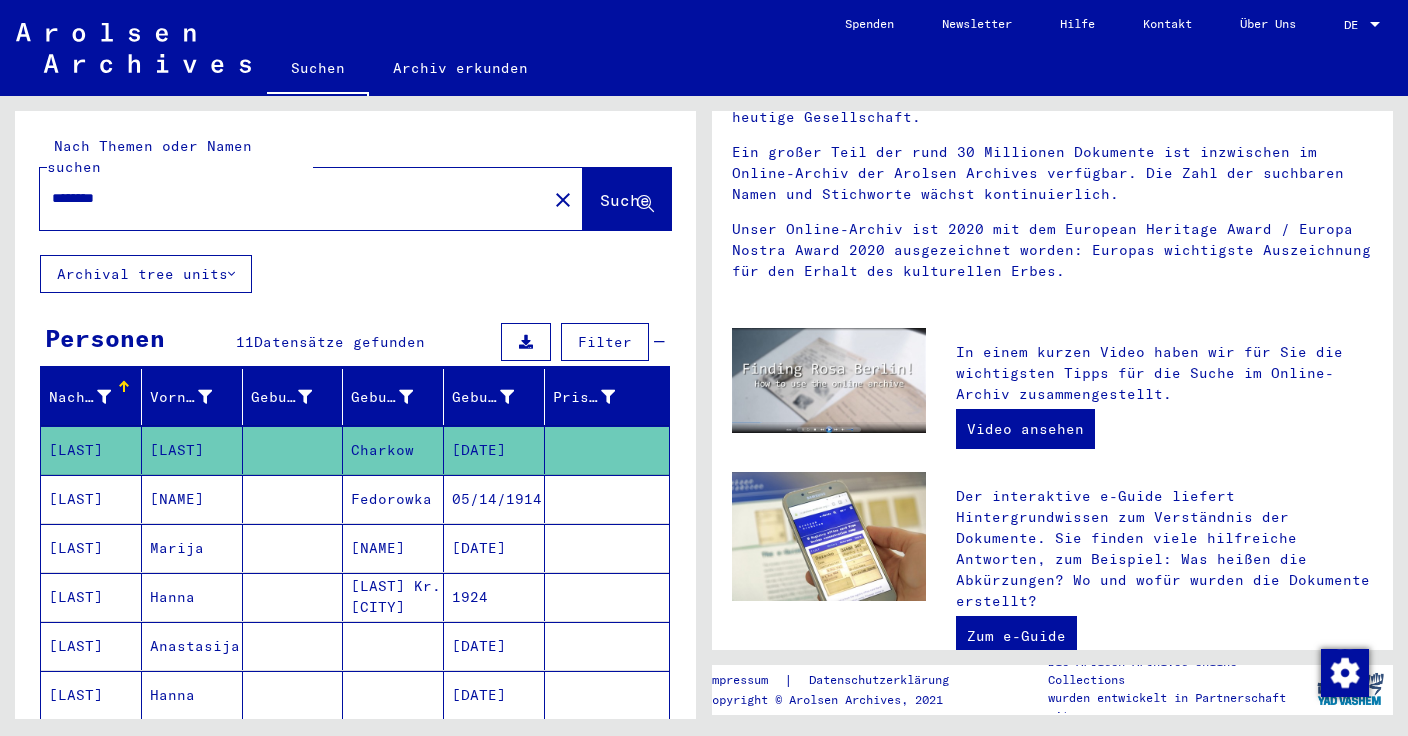 scroll, scrollTop: 0, scrollLeft: 0, axis: both 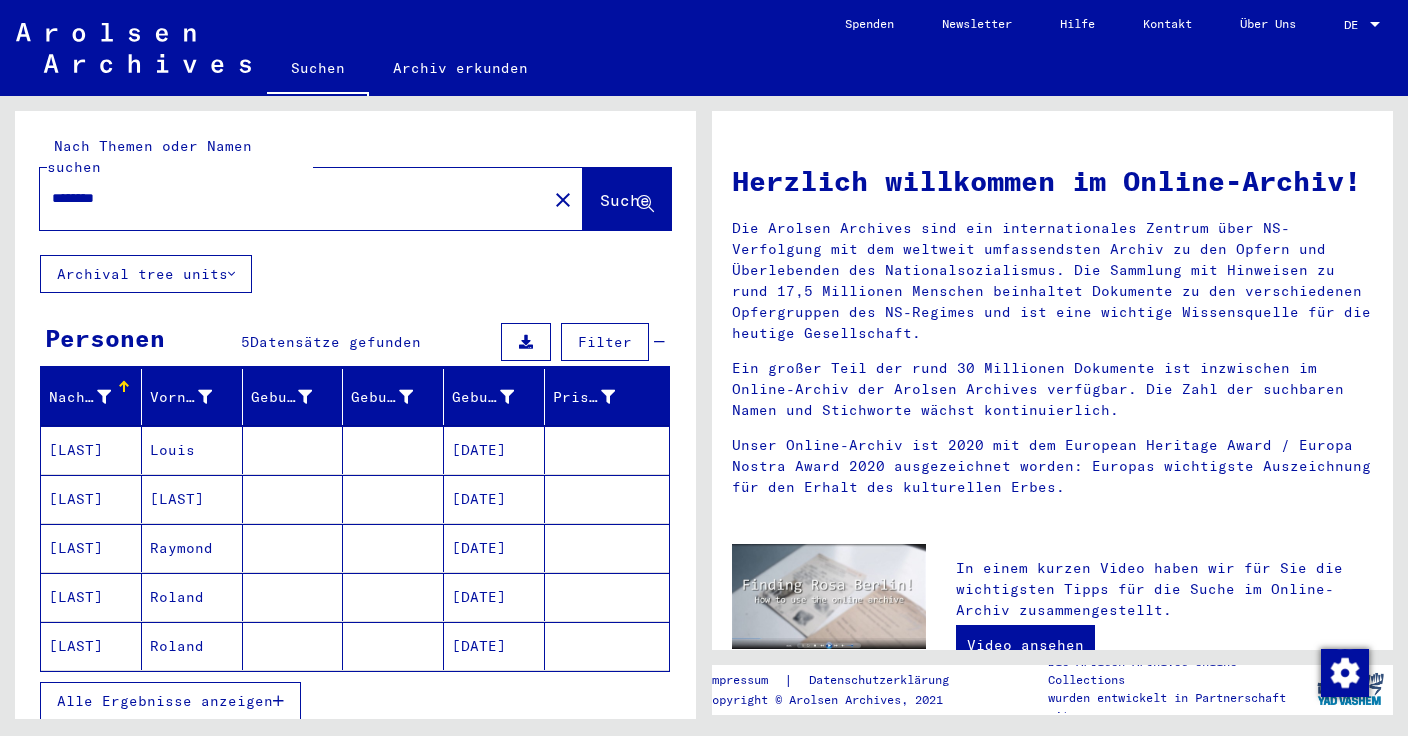 click on "[LAST]" at bounding box center (91, 499) 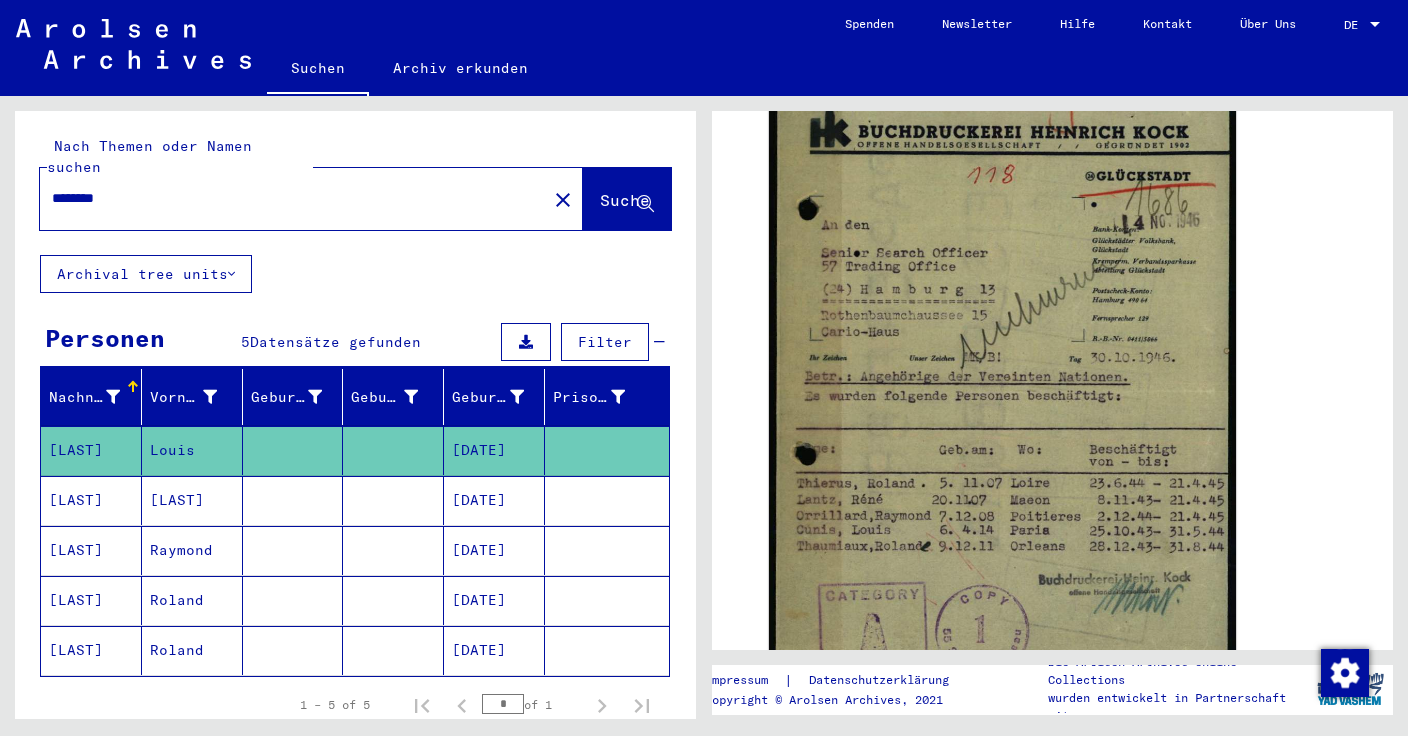 scroll, scrollTop: 457, scrollLeft: 0, axis: vertical 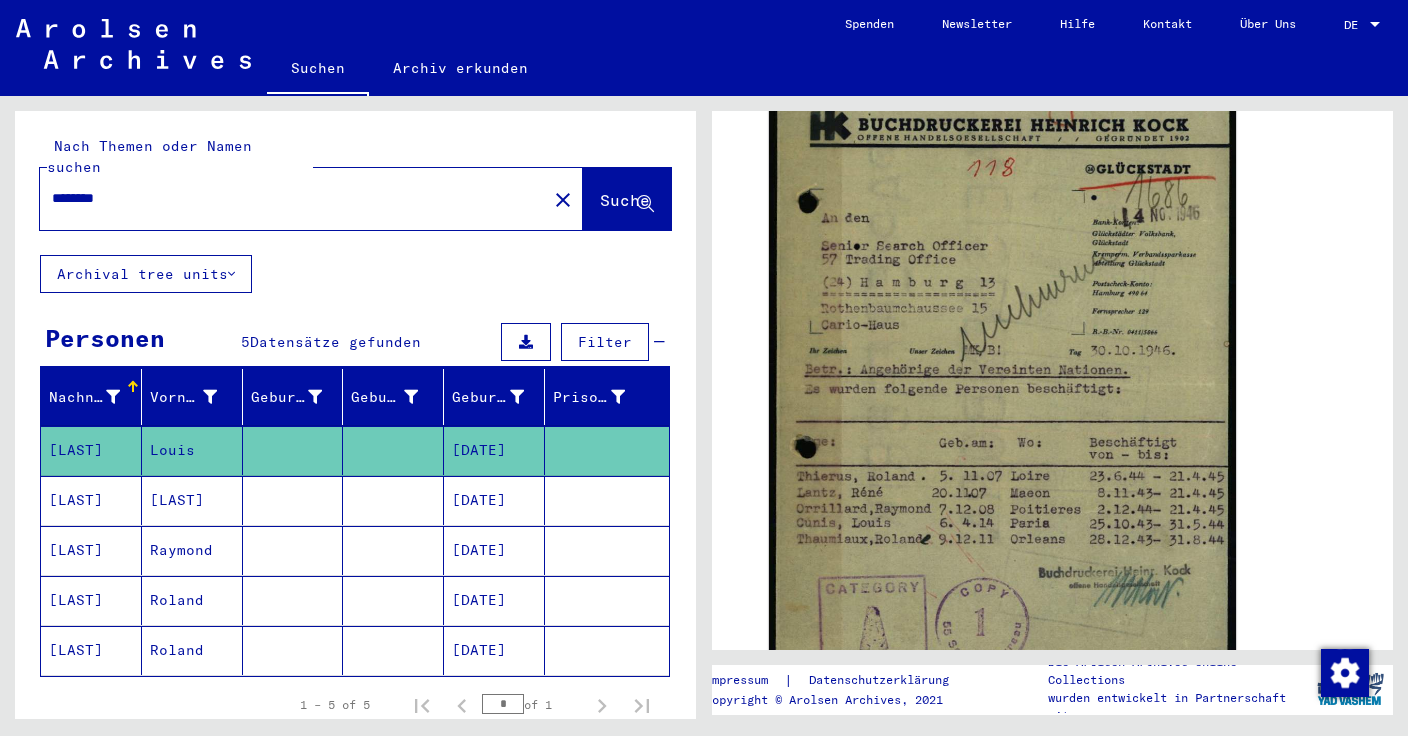 click 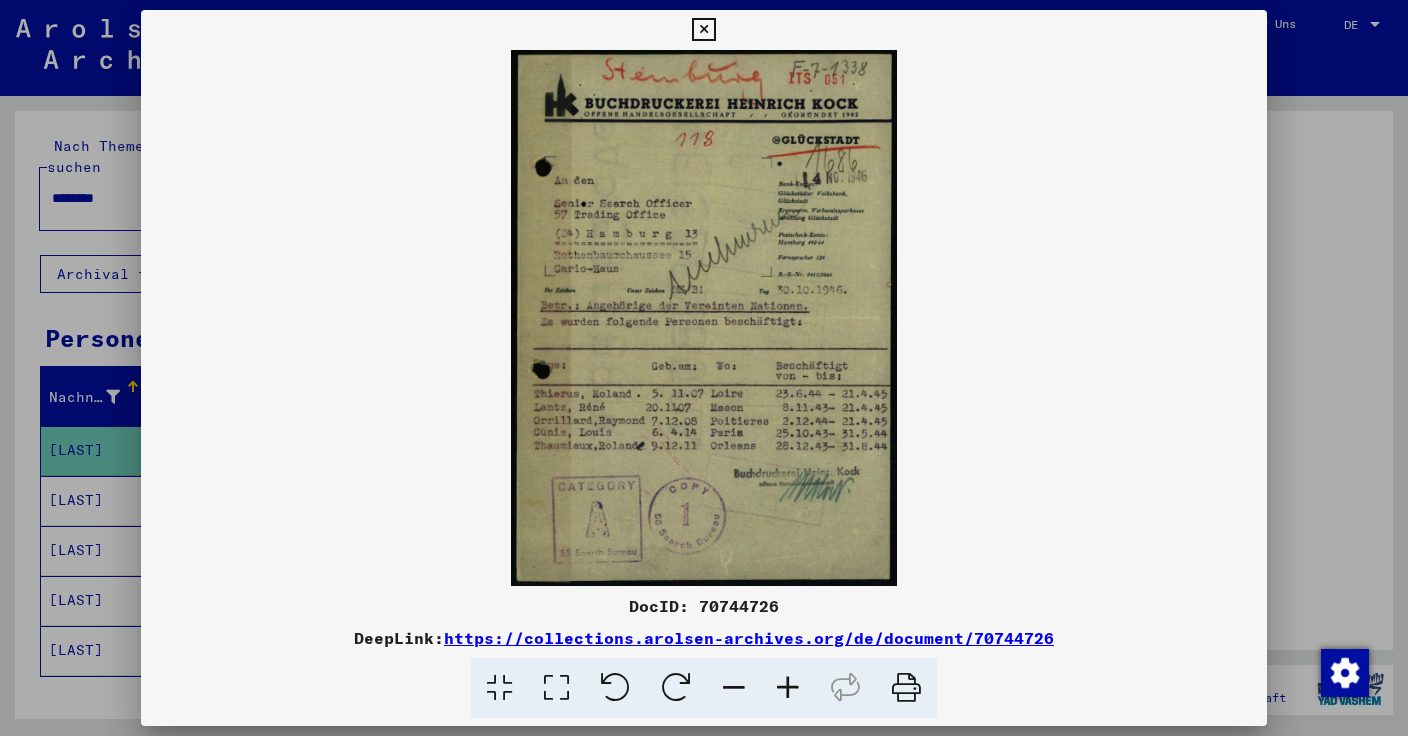 click on "DocID: 70744726" at bounding box center [704, 606] 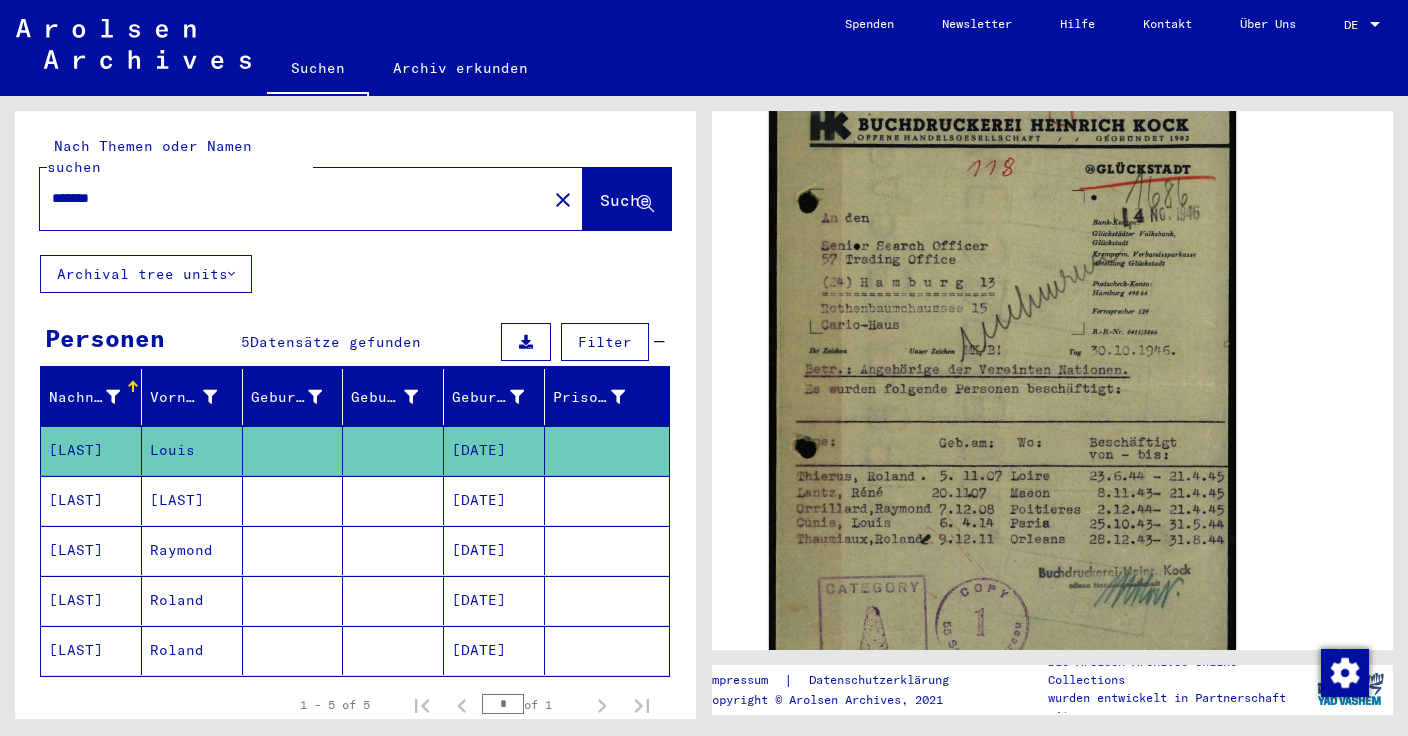 click on "*******" at bounding box center (293, 198) 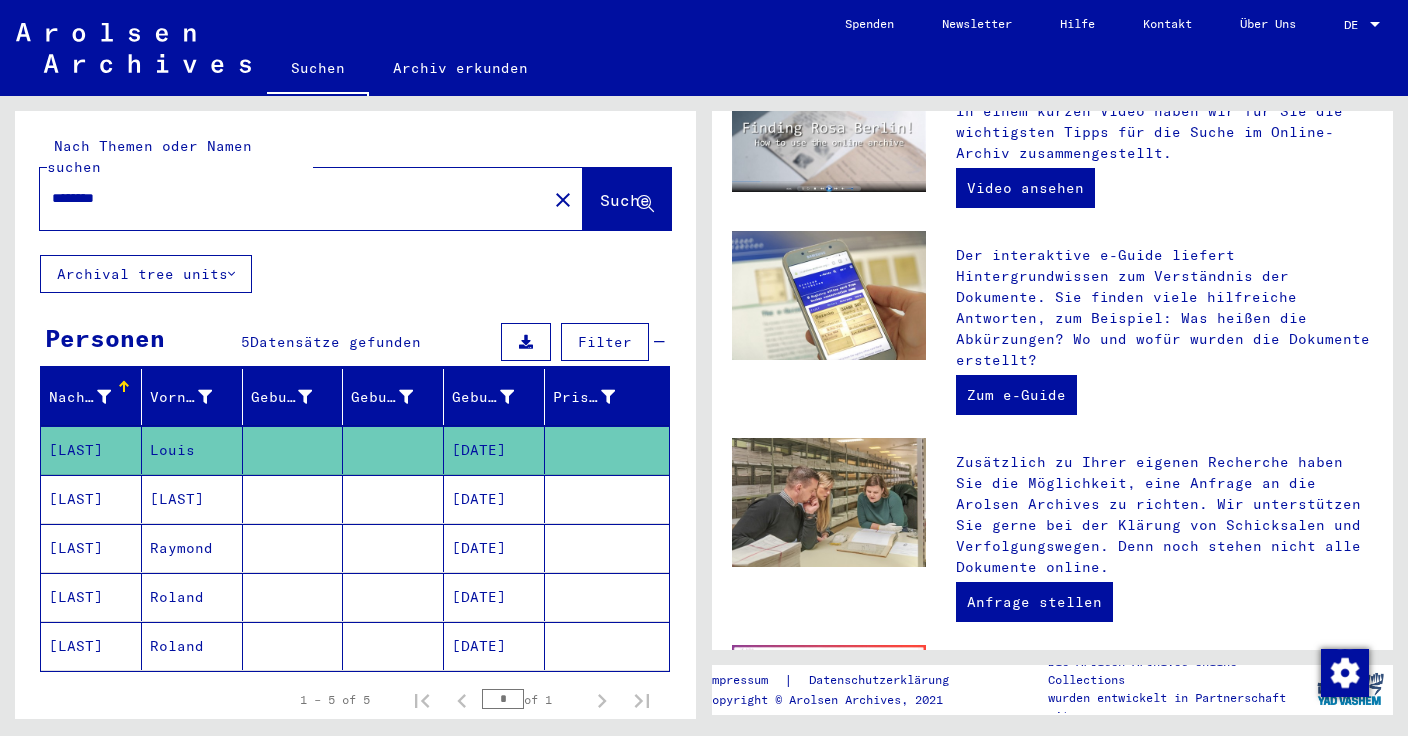 scroll, scrollTop: 0, scrollLeft: 0, axis: both 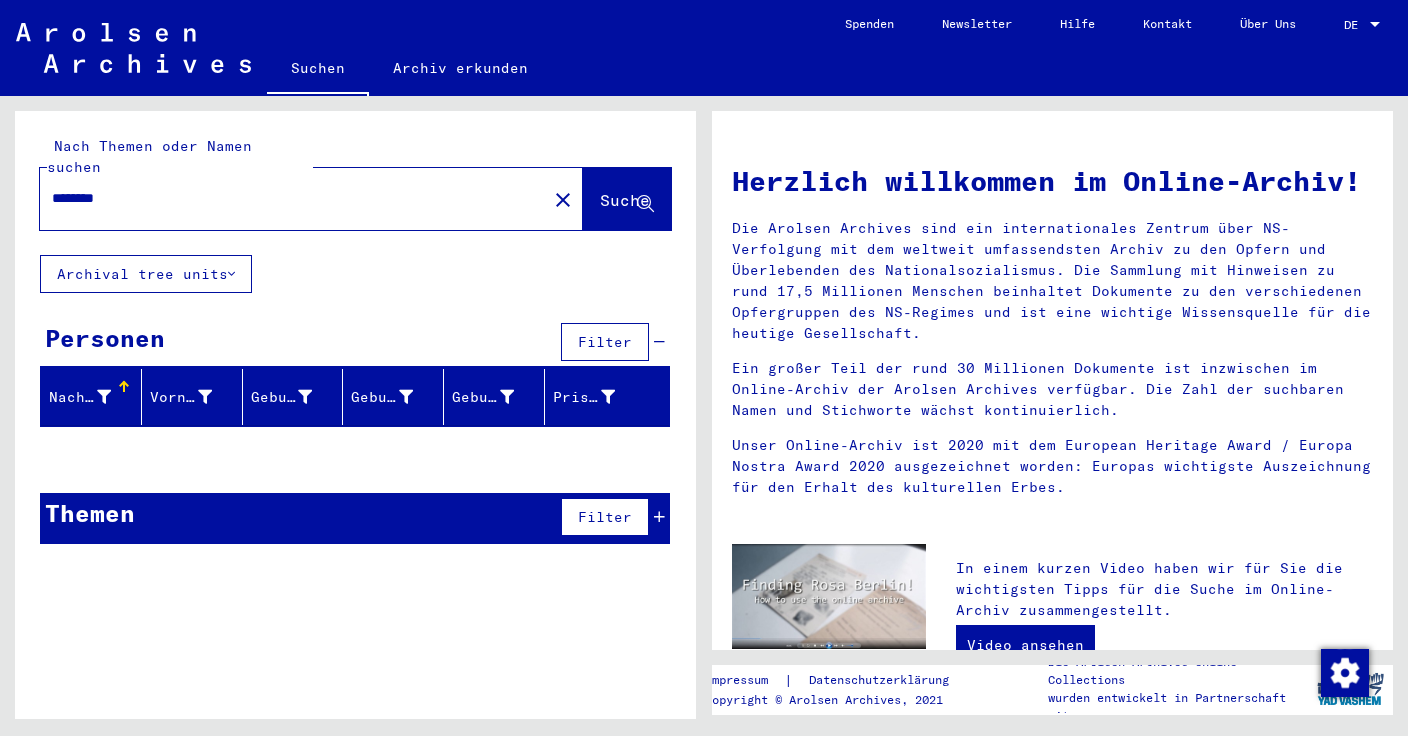 click on "********" at bounding box center [287, 198] 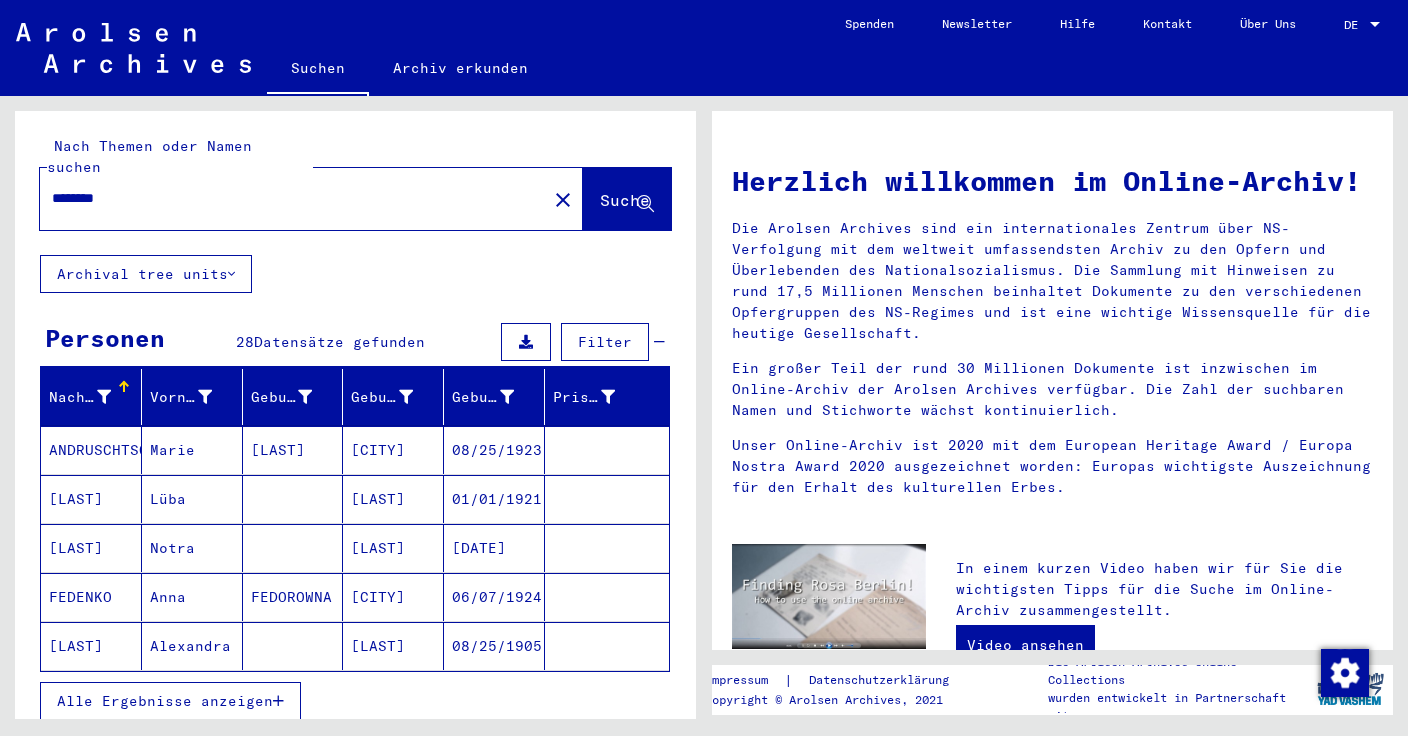 click on "ANDRUSCHTSCHENKO" at bounding box center (91, 499) 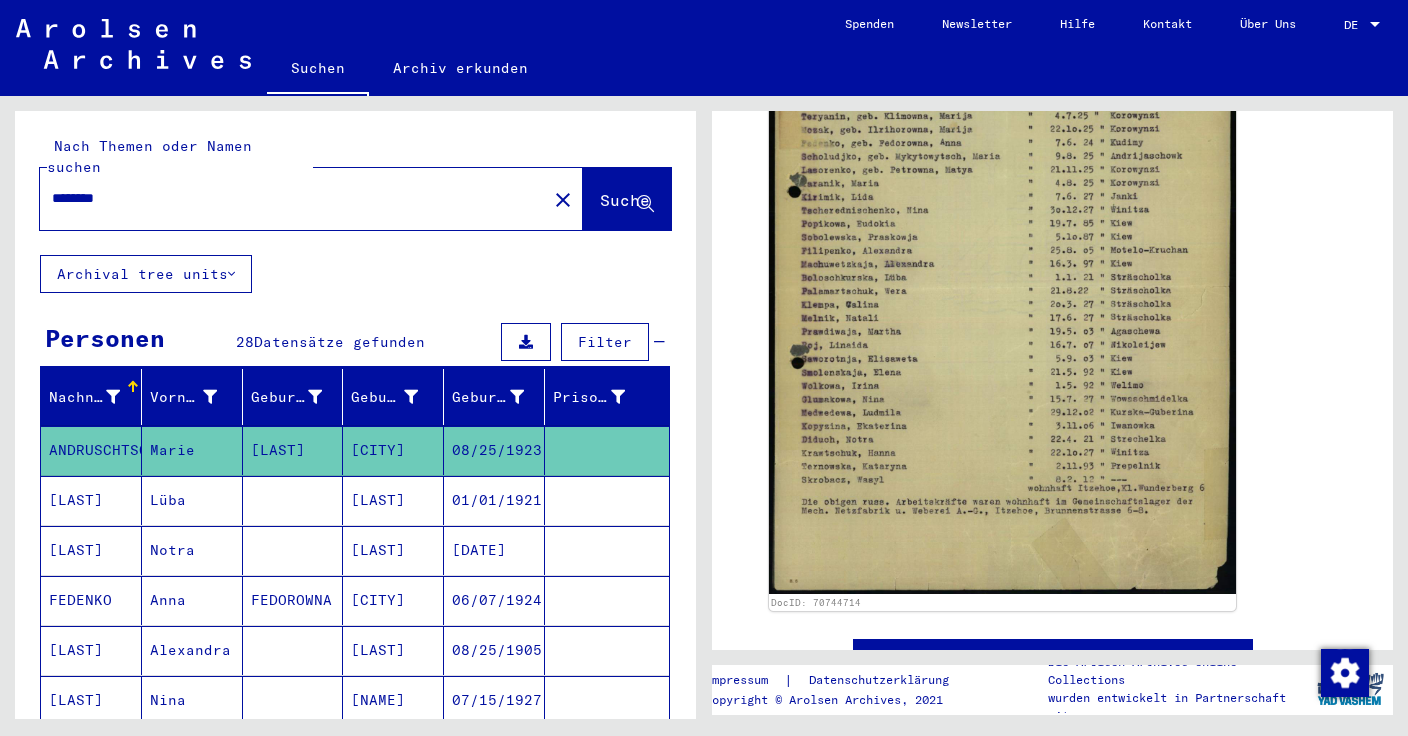 scroll, scrollTop: 541, scrollLeft: 0, axis: vertical 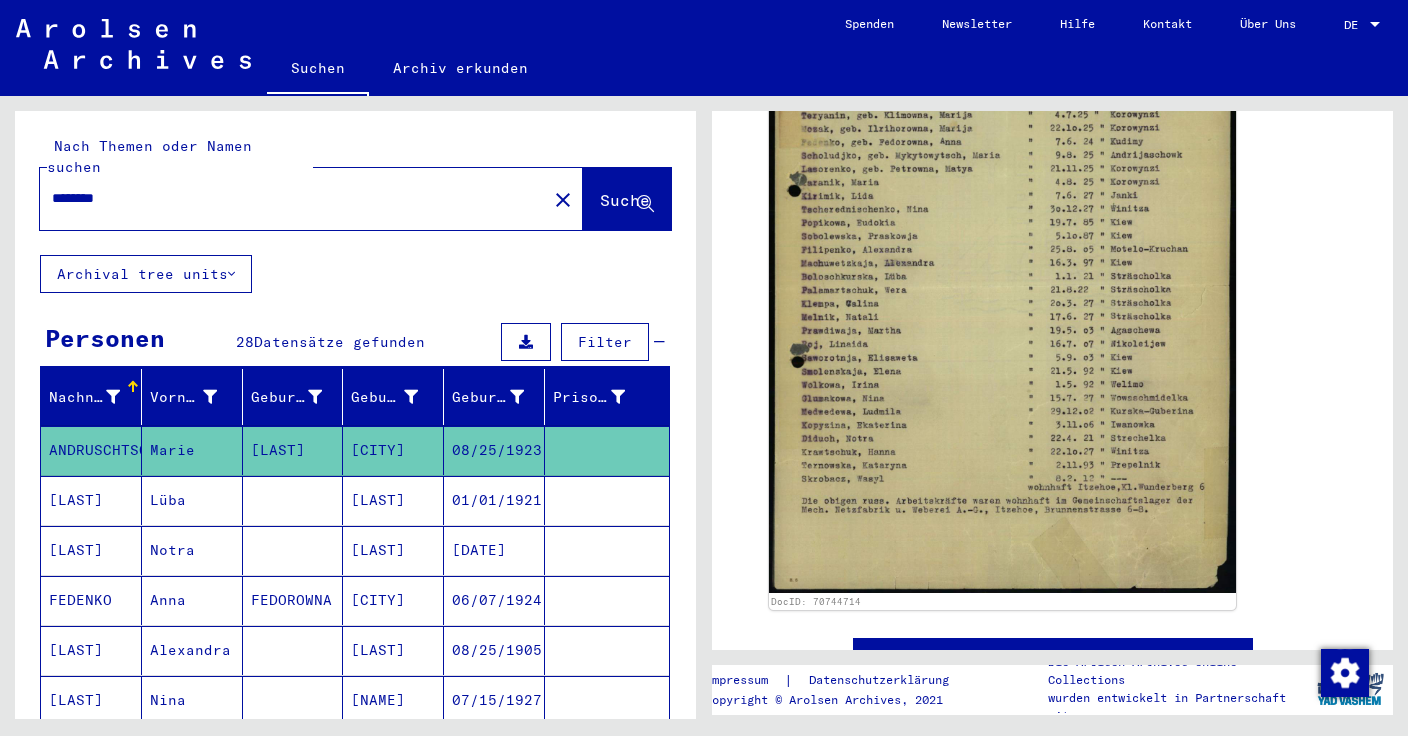 click on "********" 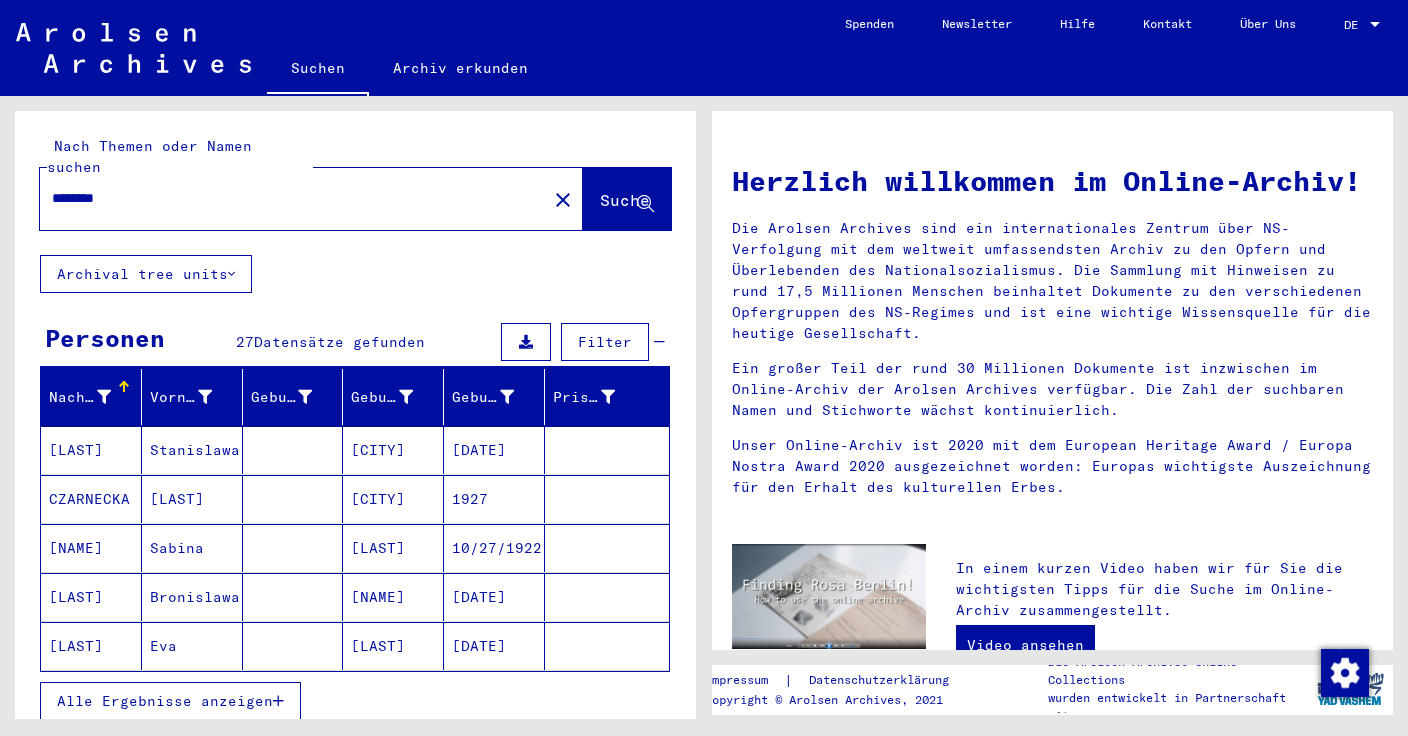click on "[LAST]" at bounding box center [91, 499] 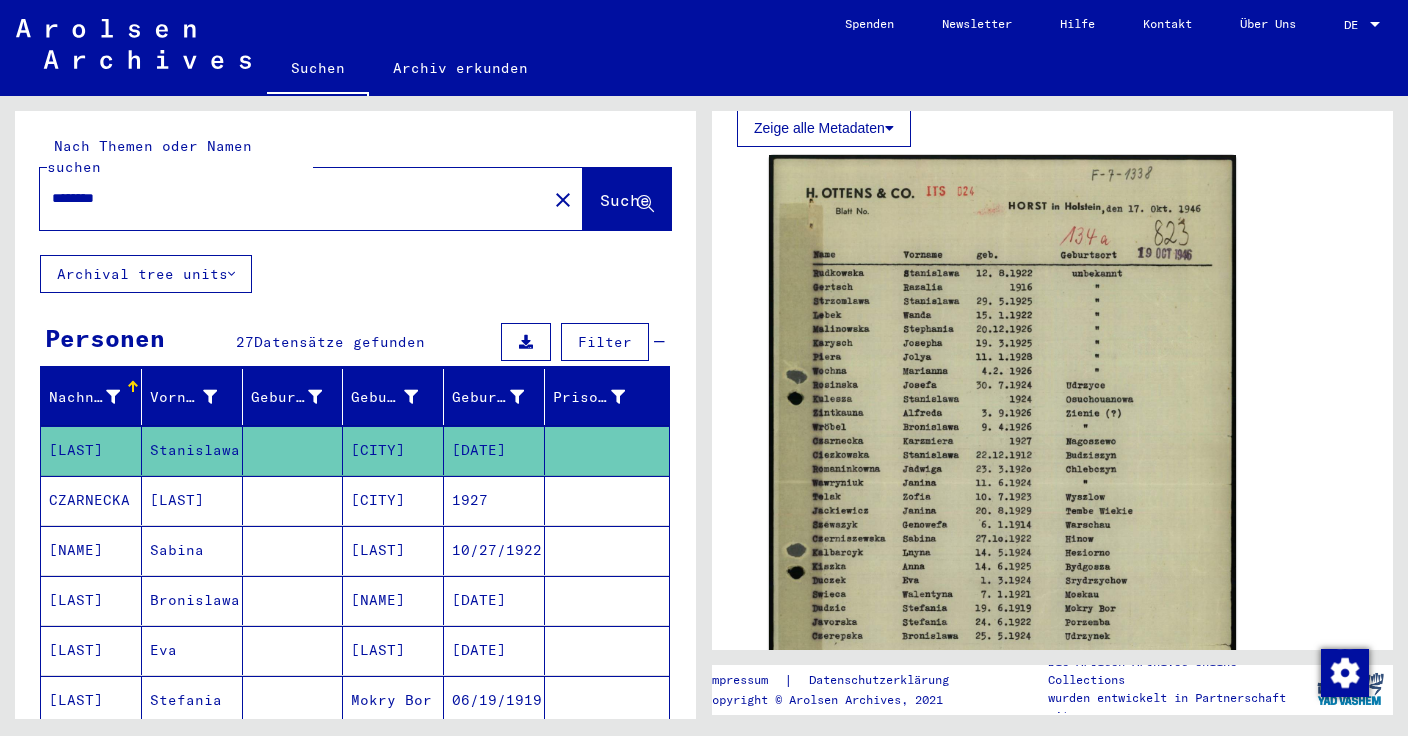 scroll, scrollTop: 447, scrollLeft: 0, axis: vertical 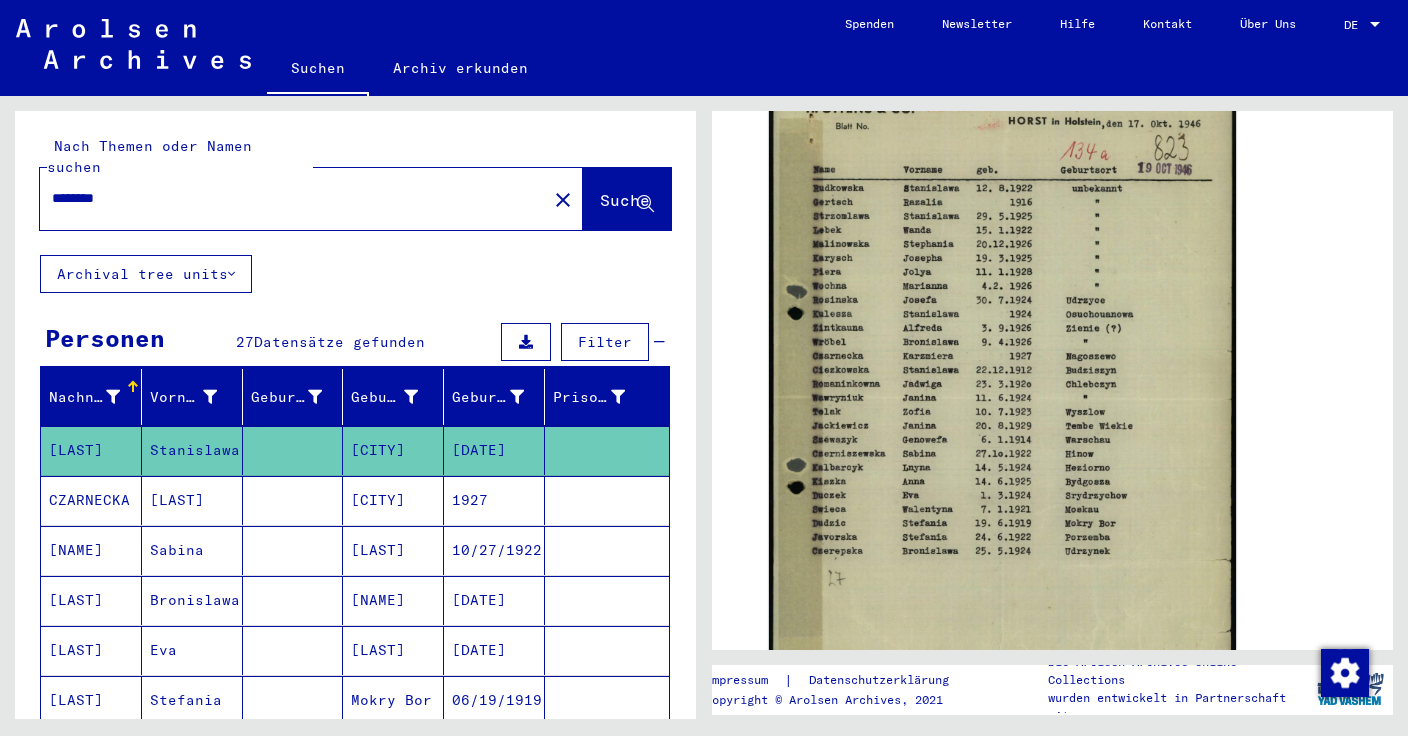 click on "********" at bounding box center [293, 198] 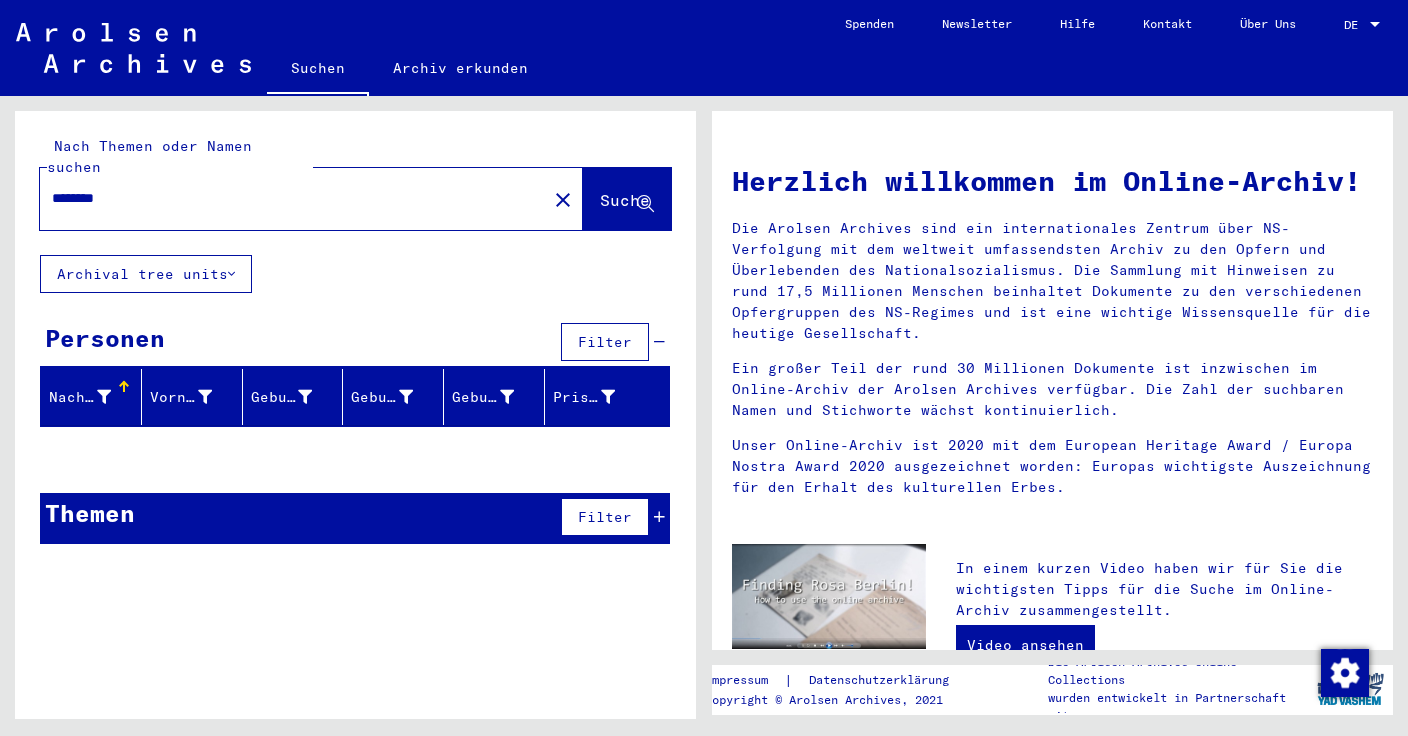 type on "********" 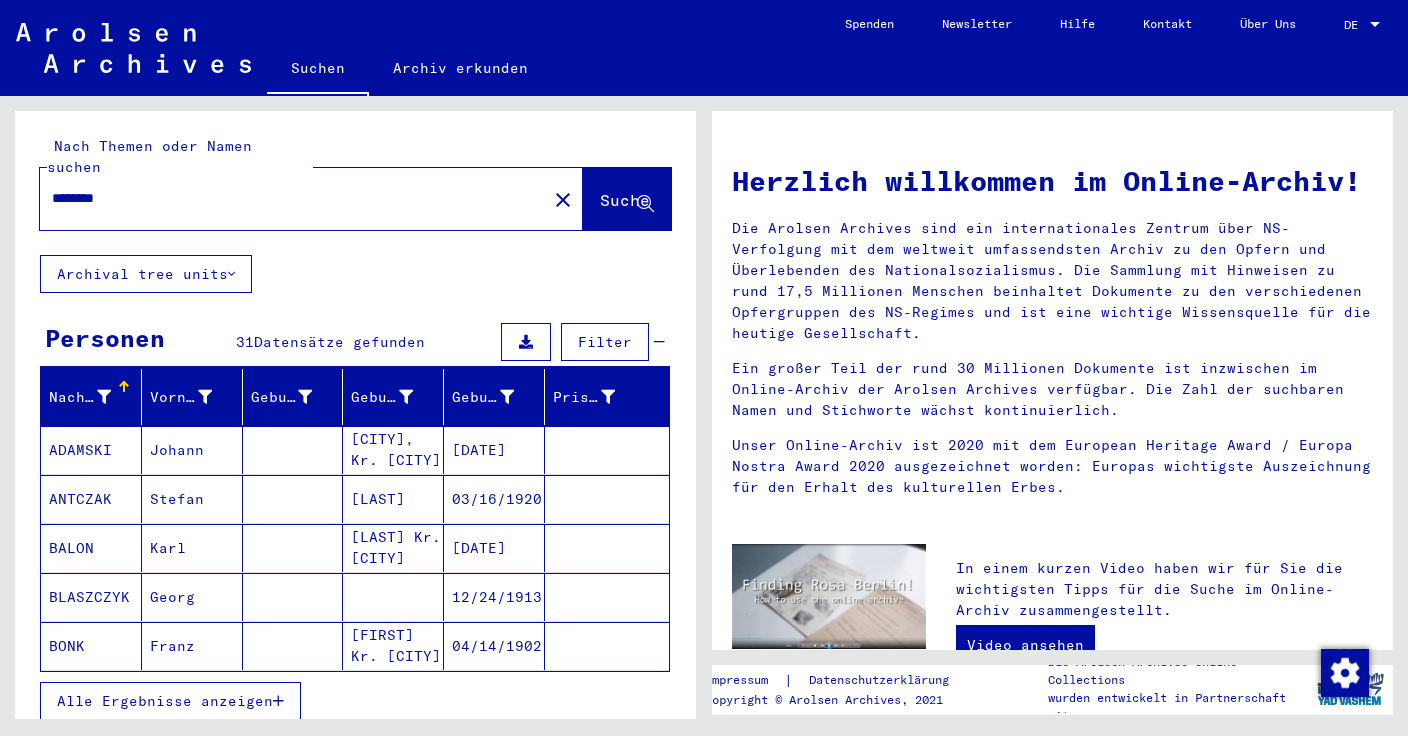 click on "ADAMSKI" at bounding box center (91, 499) 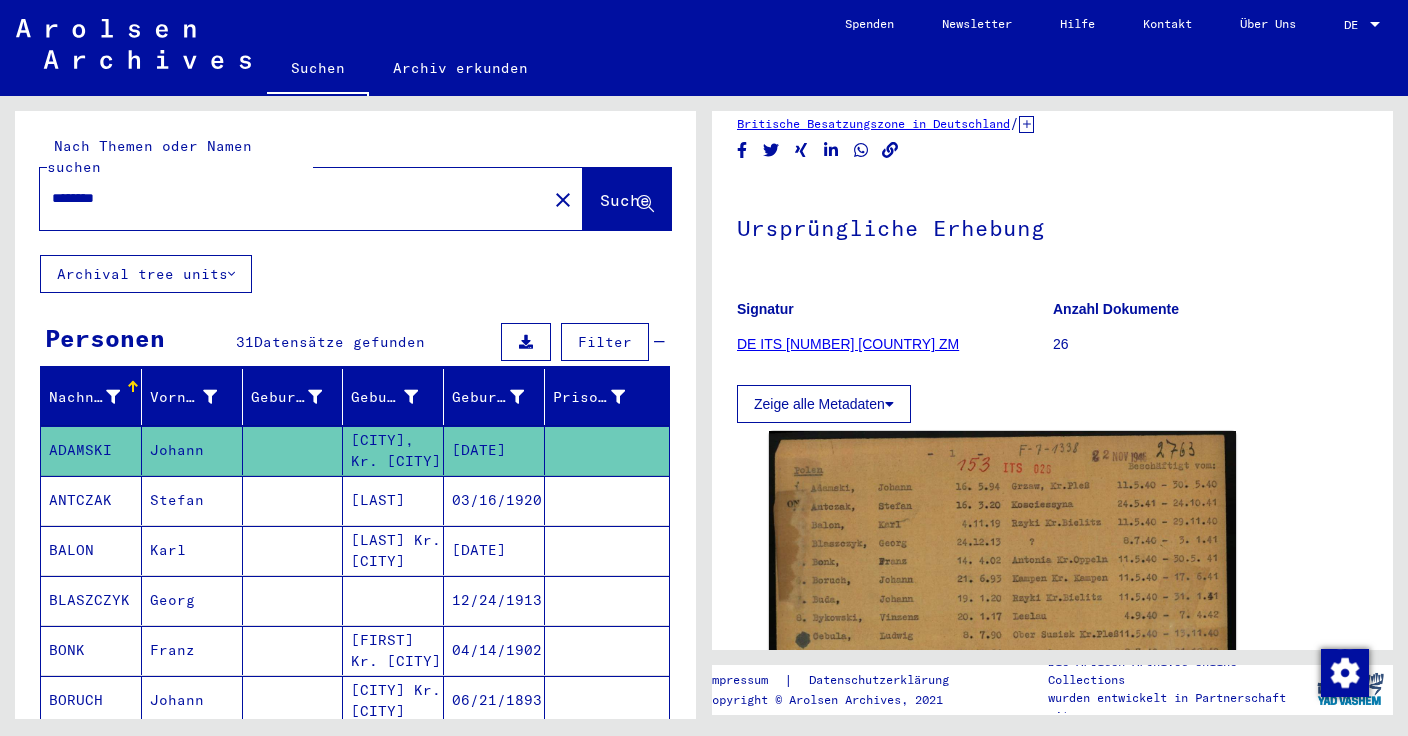 scroll, scrollTop: 0, scrollLeft: 0, axis: both 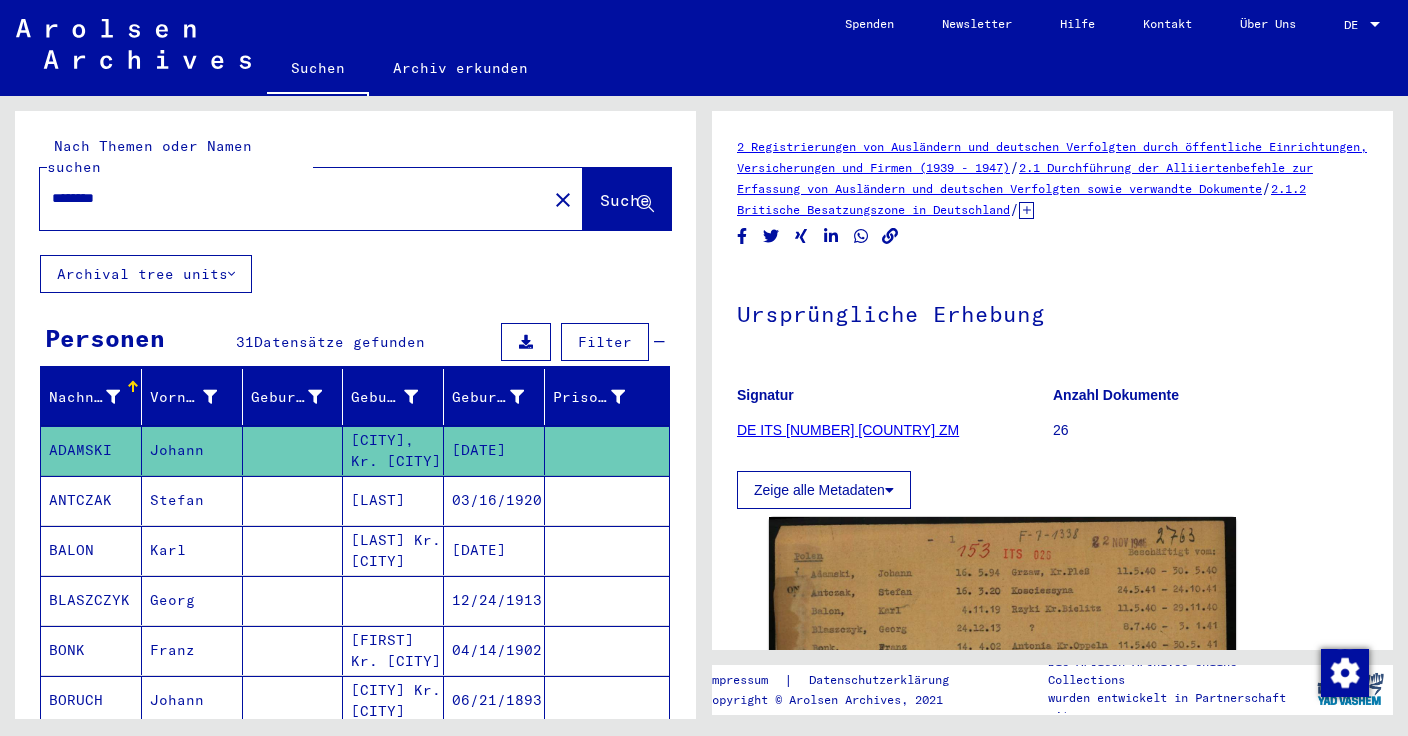 click 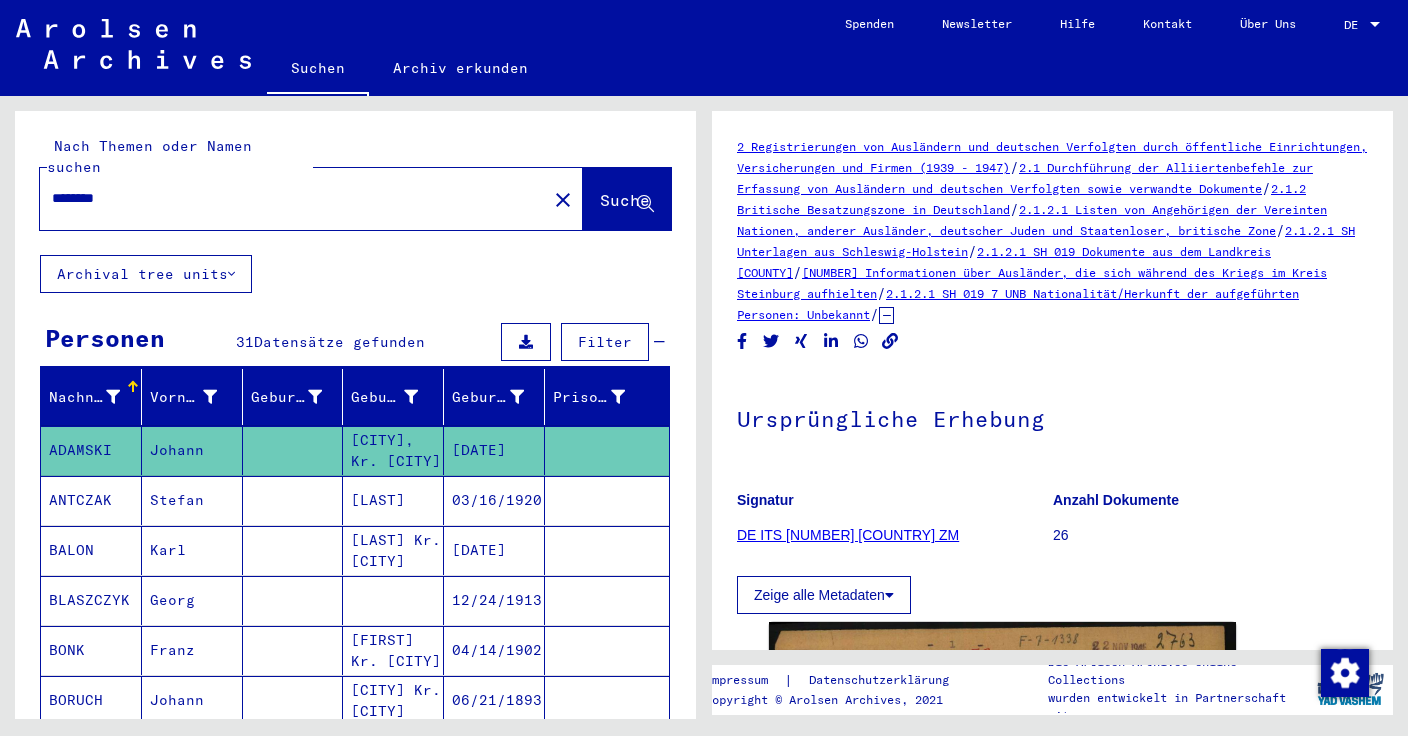 click on "2.1.2.1 Listen von Angehörigen der Vereinten Nationen, anderer Ausländer, deutscher Juden und Staatenloser, britische Zone" 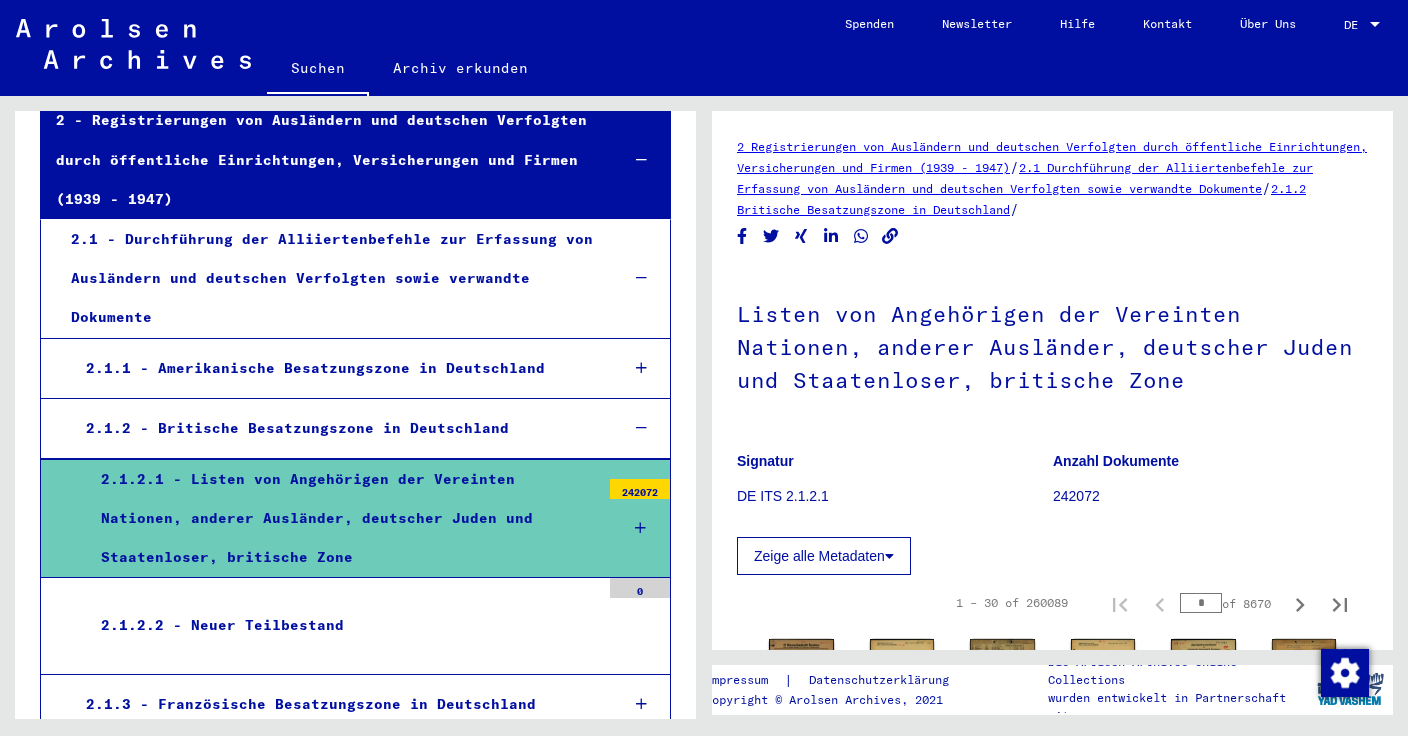 scroll, scrollTop: 330, scrollLeft: 0, axis: vertical 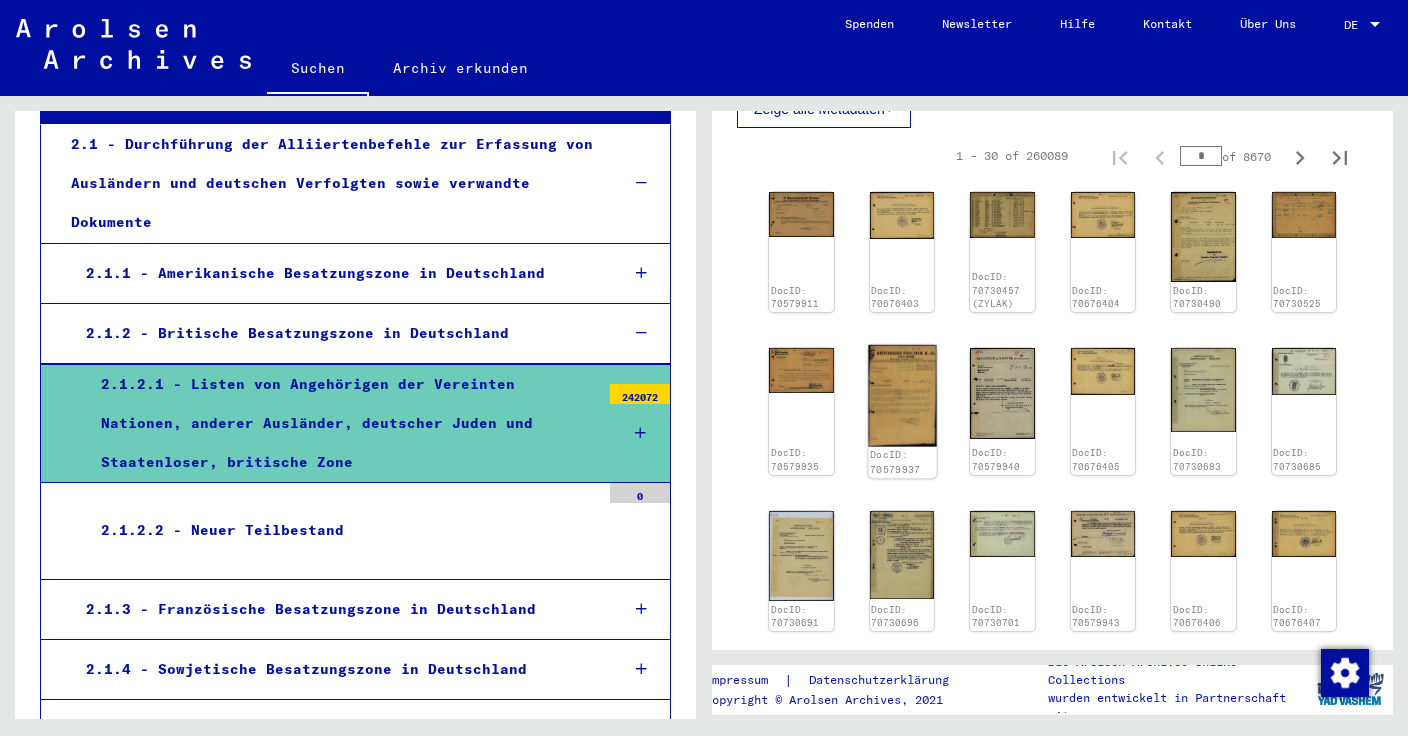 click 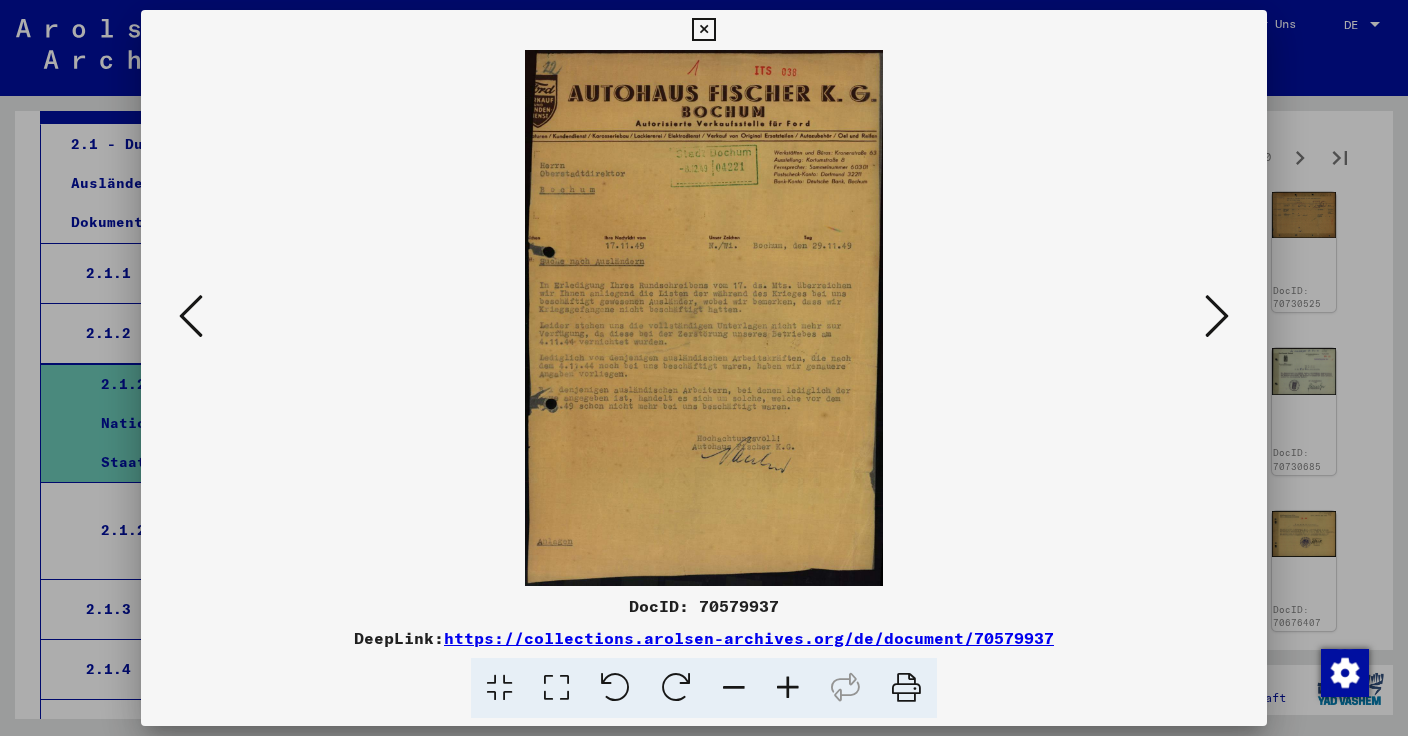 click at bounding box center (703, 30) 